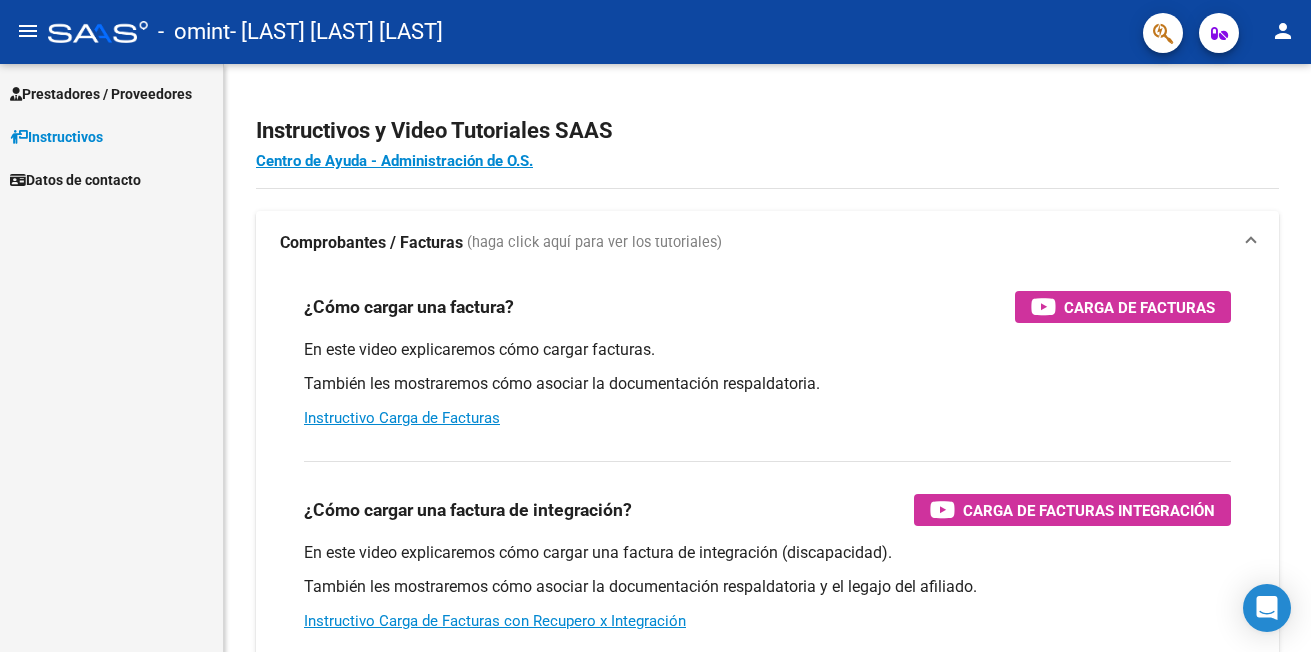 scroll, scrollTop: 0, scrollLeft: 0, axis: both 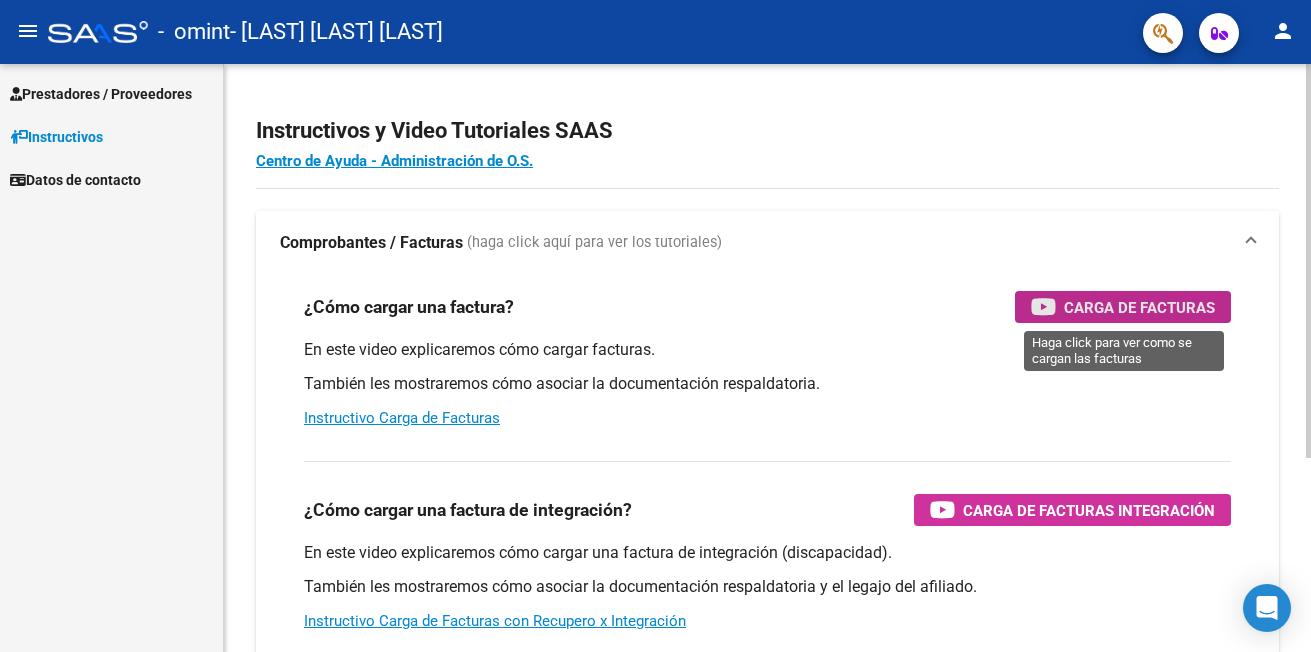 click on "Carga de Facturas" at bounding box center (1139, 307) 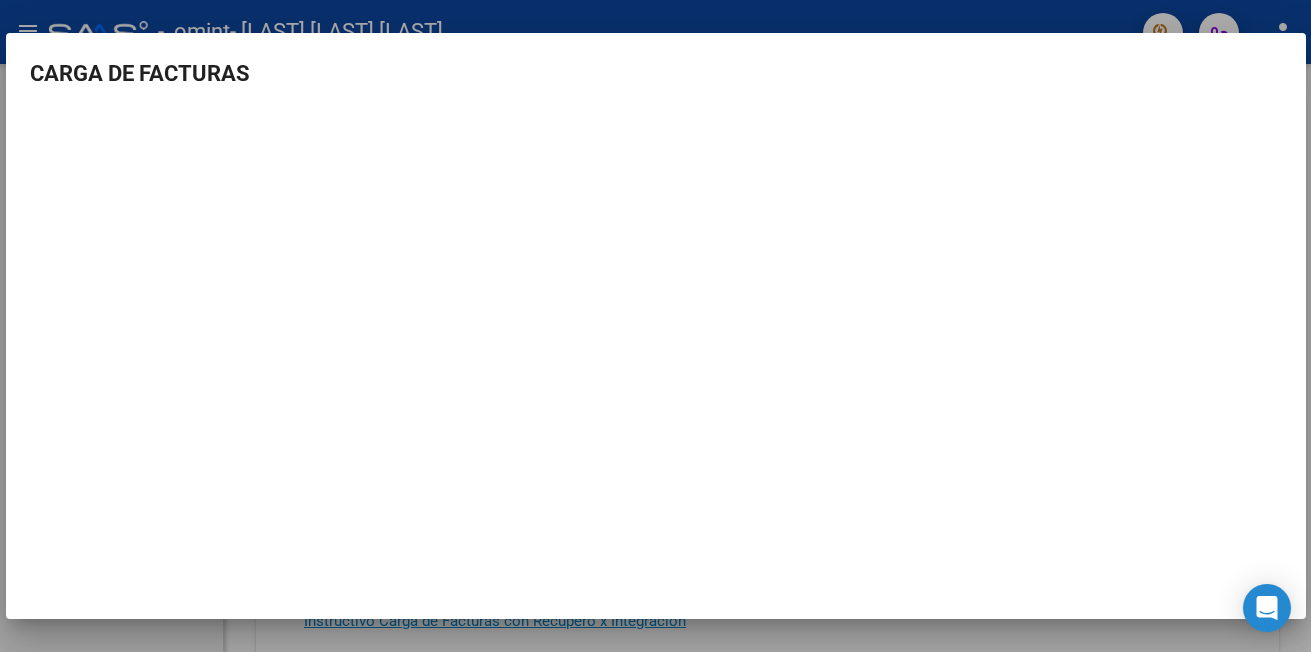 click at bounding box center (655, 326) 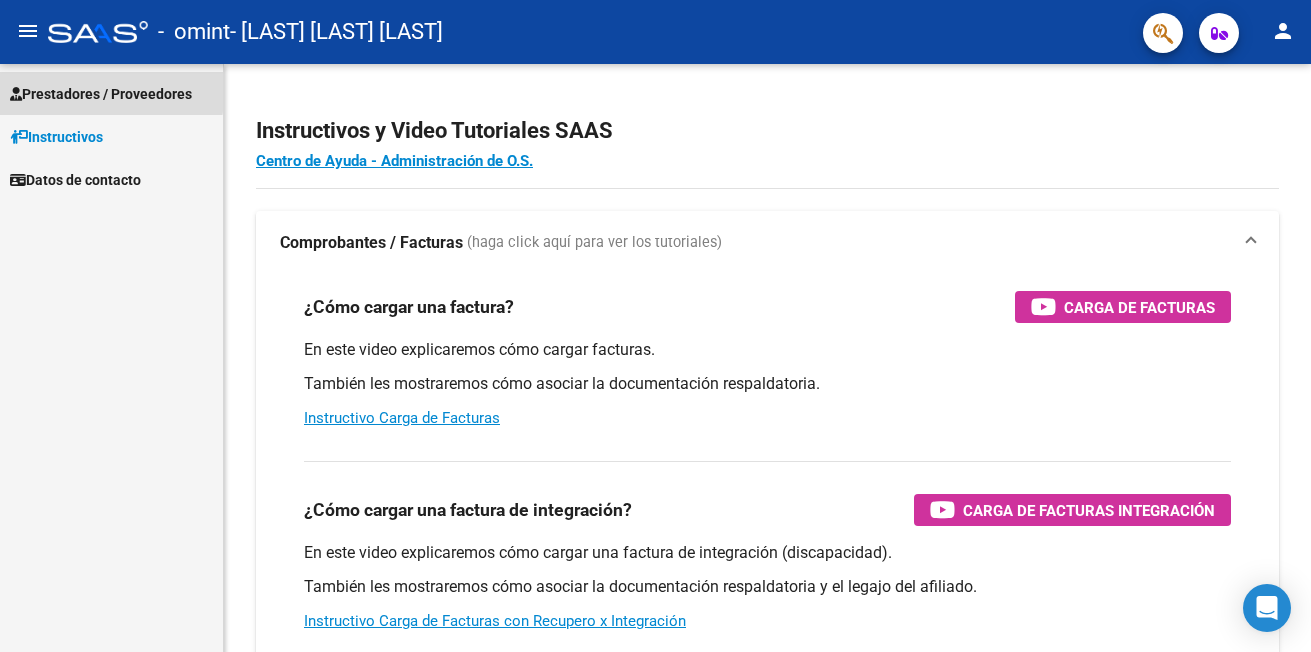 click on "Prestadores / Proveedores" at bounding box center [101, 94] 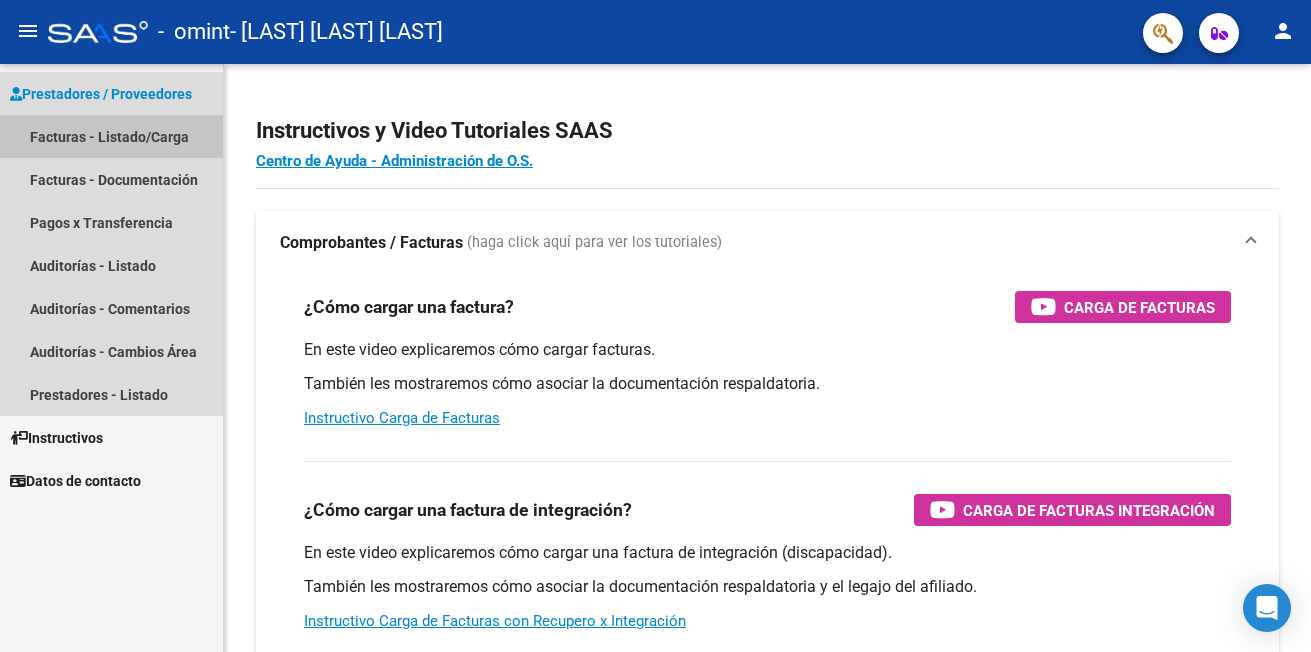 click on "Facturas - Listado/Carga" at bounding box center (111, 136) 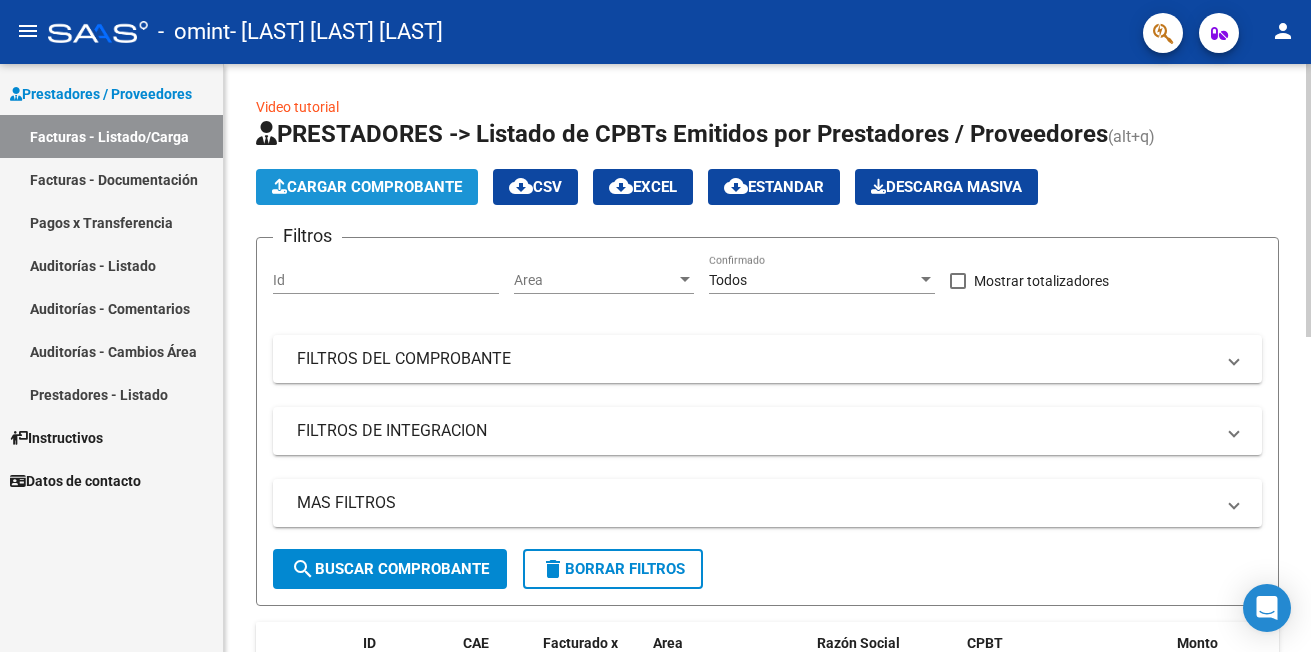 click on "Cargar Comprobante" 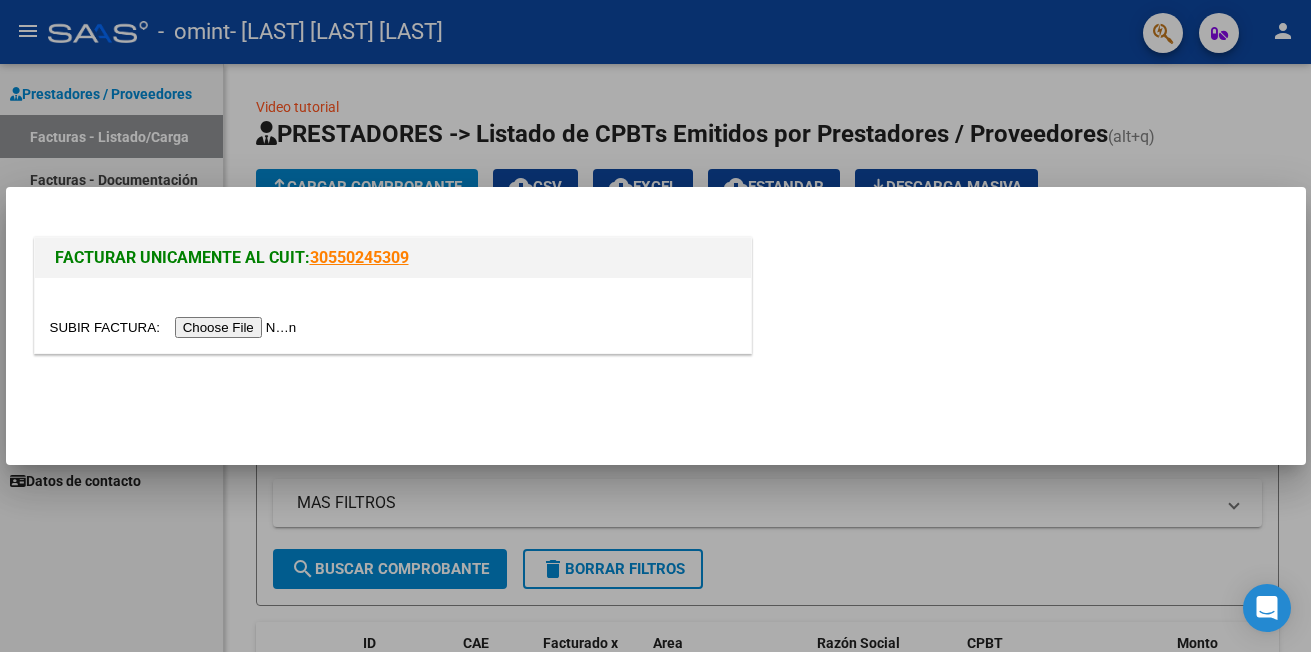 click at bounding box center (176, 327) 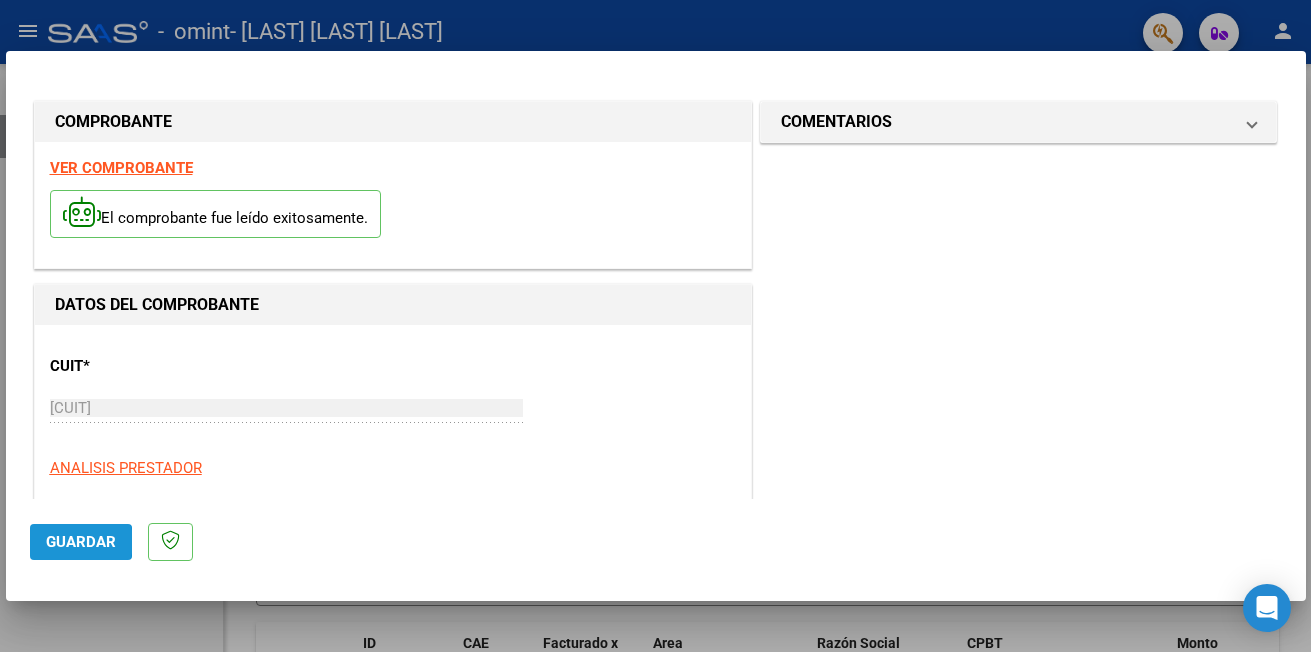click on "Guardar" 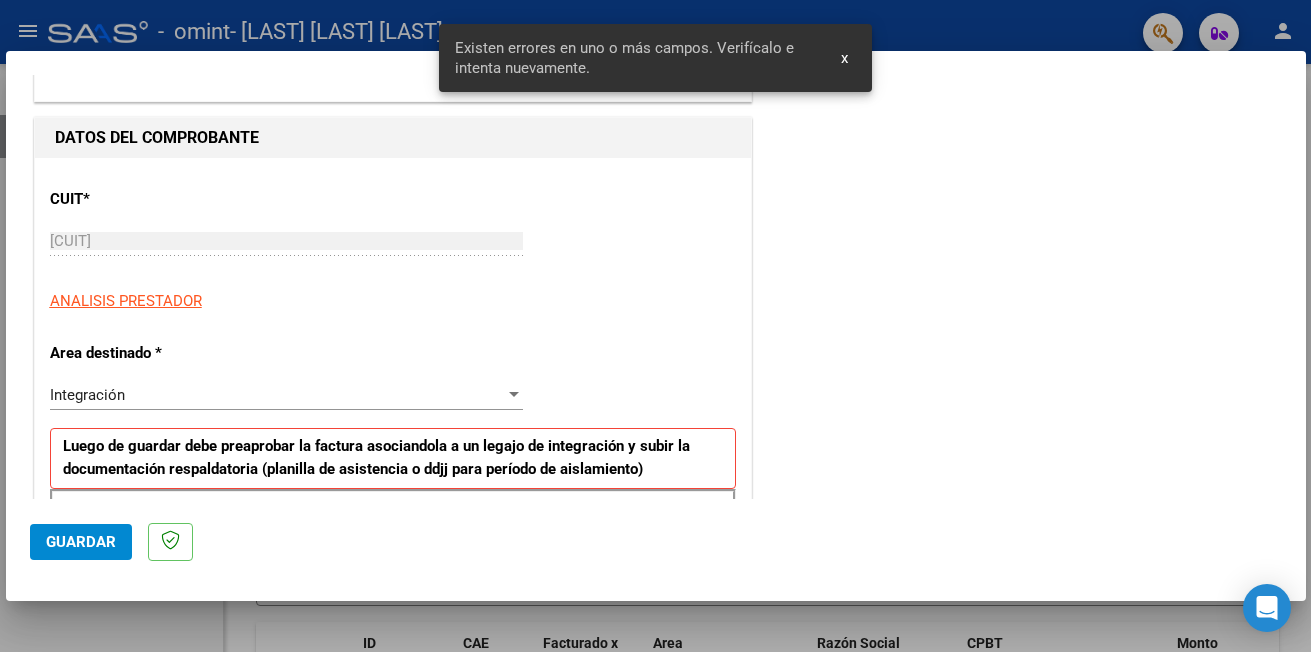 scroll, scrollTop: 447, scrollLeft: 0, axis: vertical 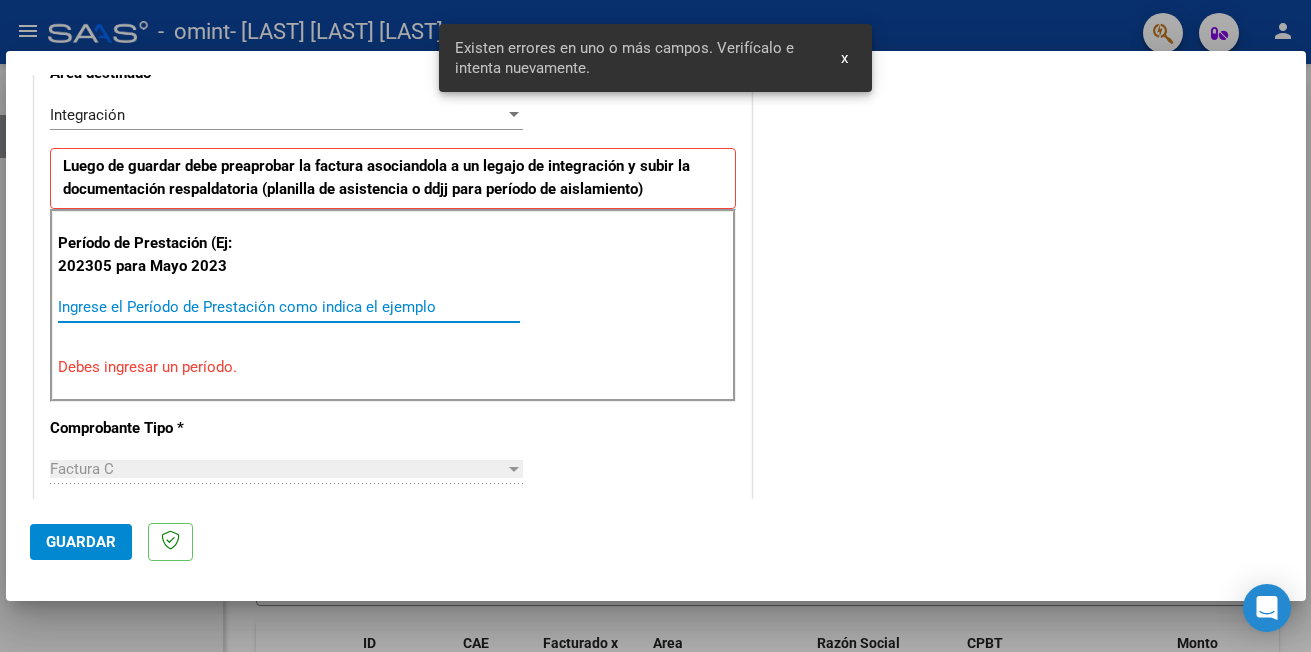 click on "Ingrese el Período de Prestación como indica el ejemplo" at bounding box center [289, 307] 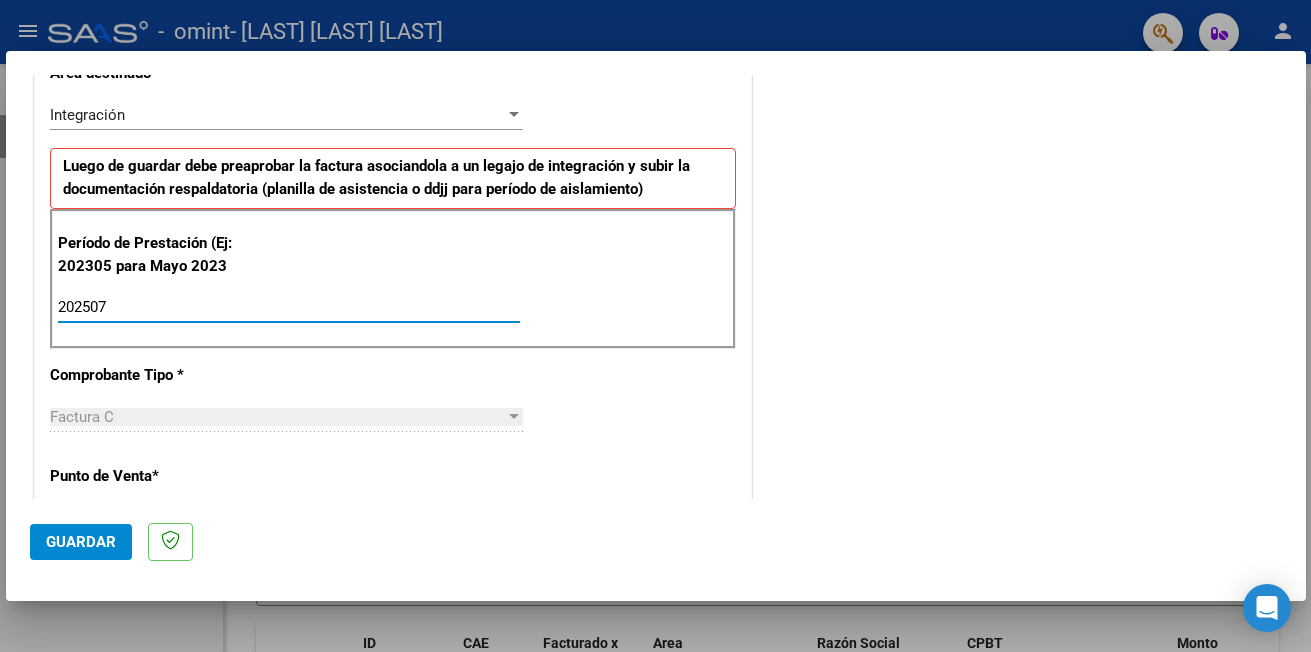 type on "202507" 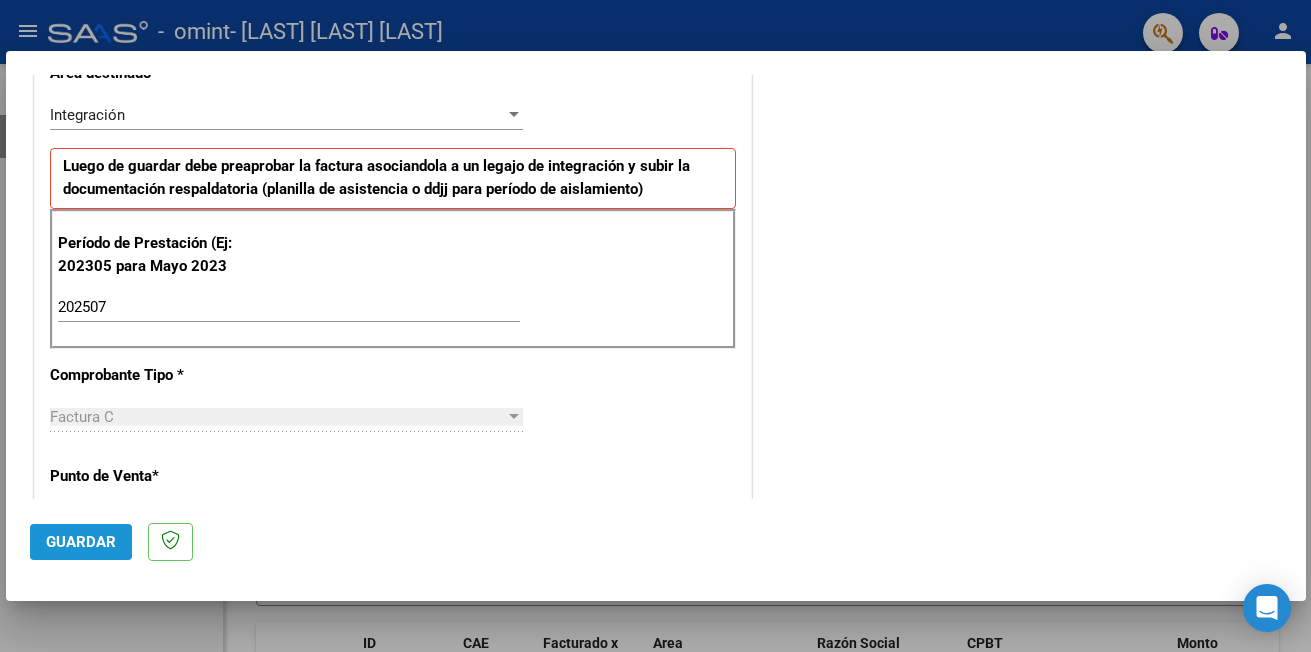 click on "Guardar" 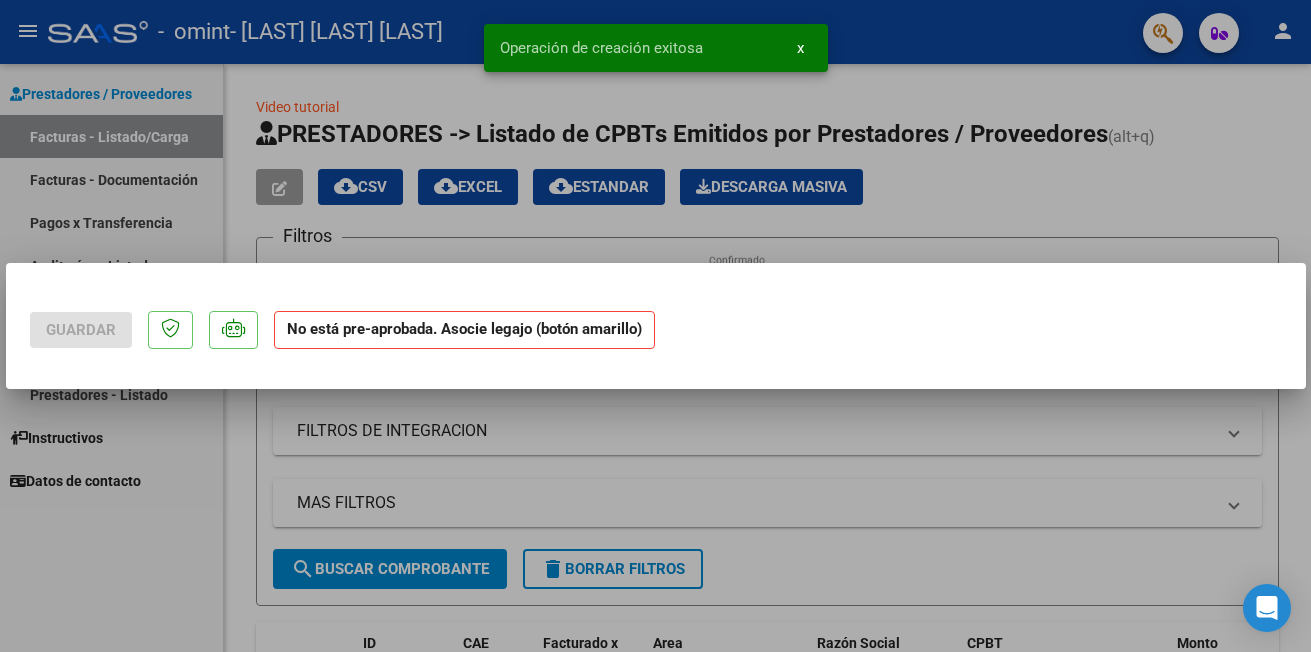 scroll, scrollTop: 0, scrollLeft: 0, axis: both 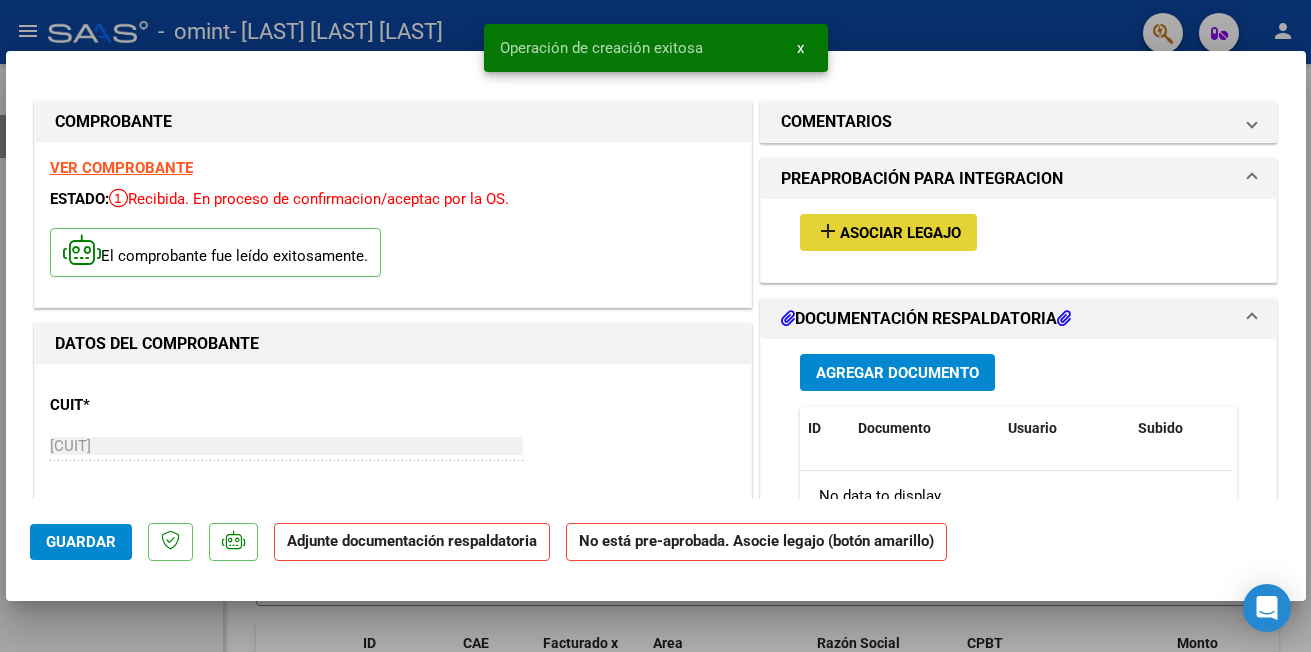 click on "Asociar Legajo" at bounding box center (900, 233) 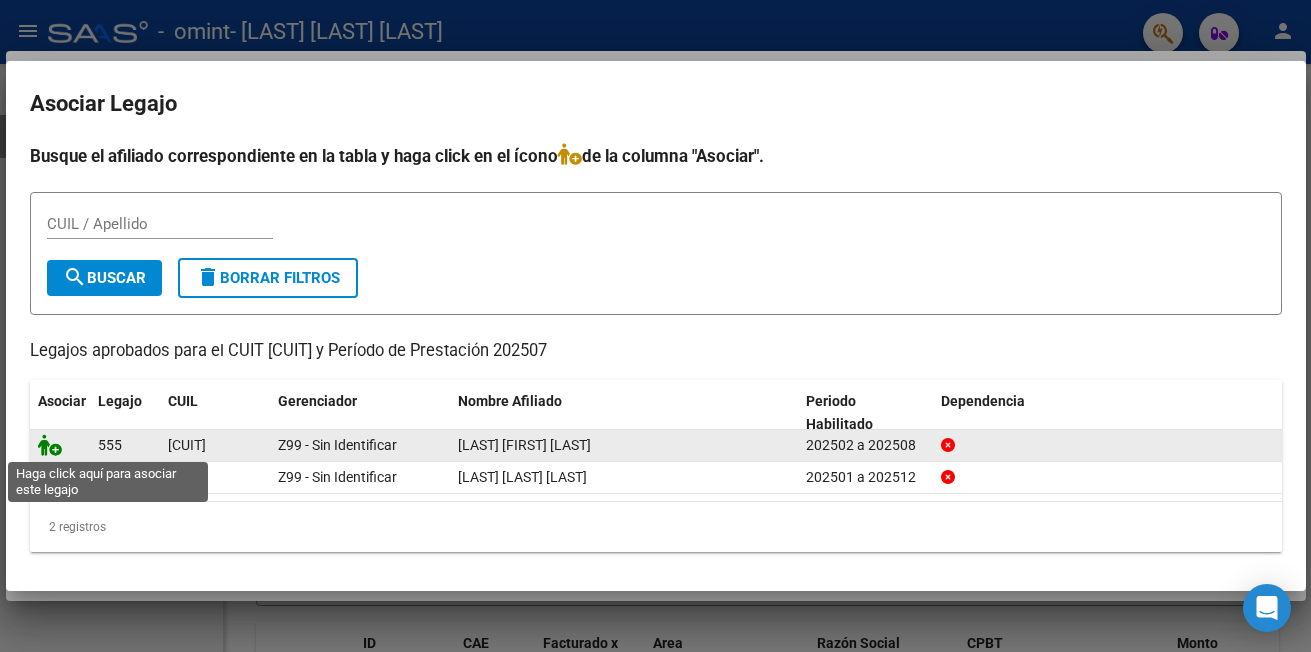 click 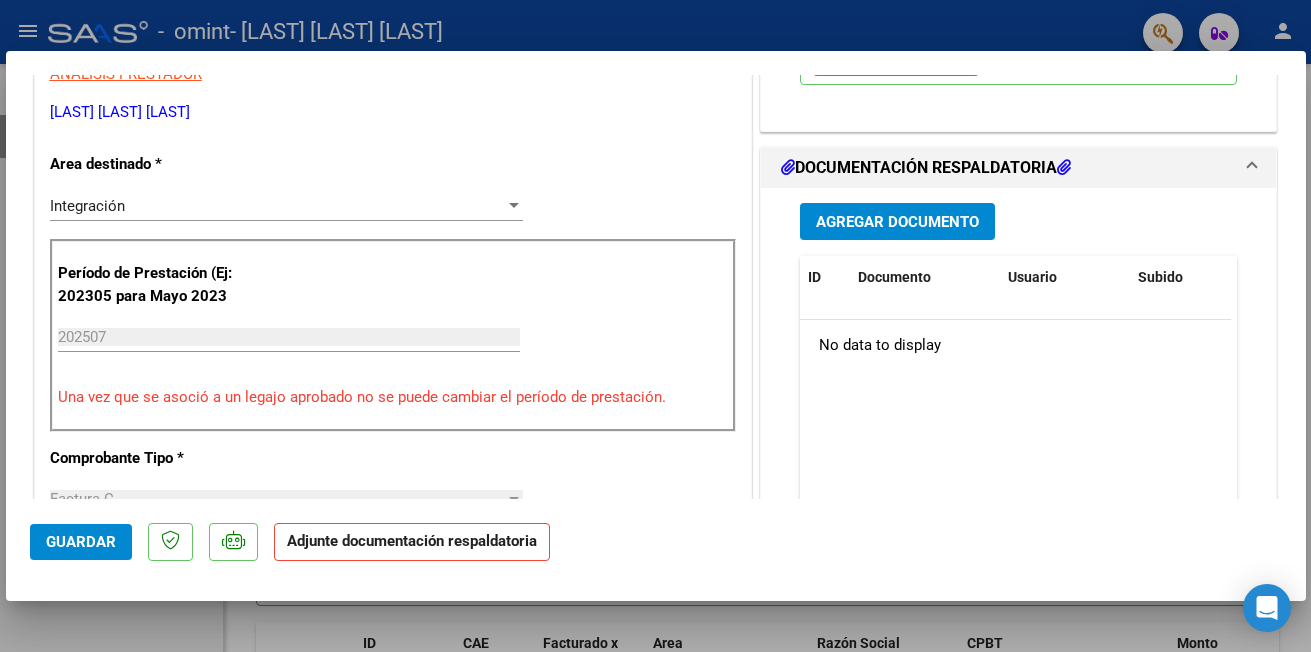 scroll, scrollTop: 403, scrollLeft: 0, axis: vertical 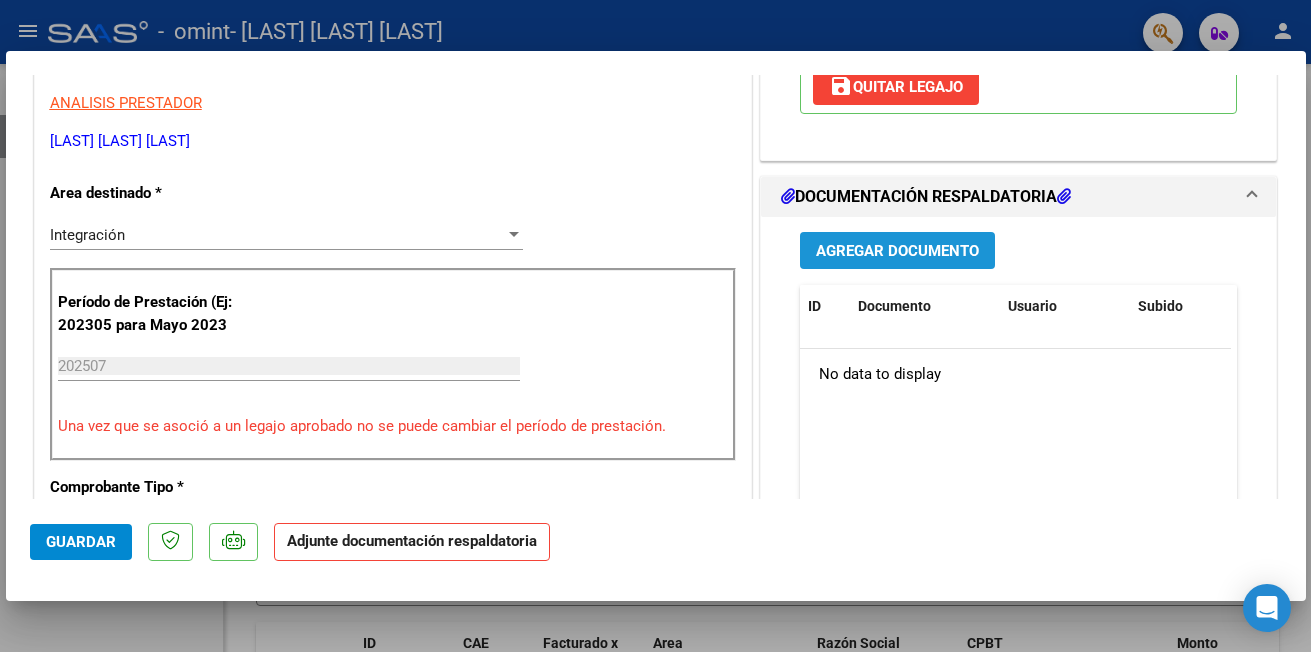 click on "Agregar Documento" at bounding box center (897, 251) 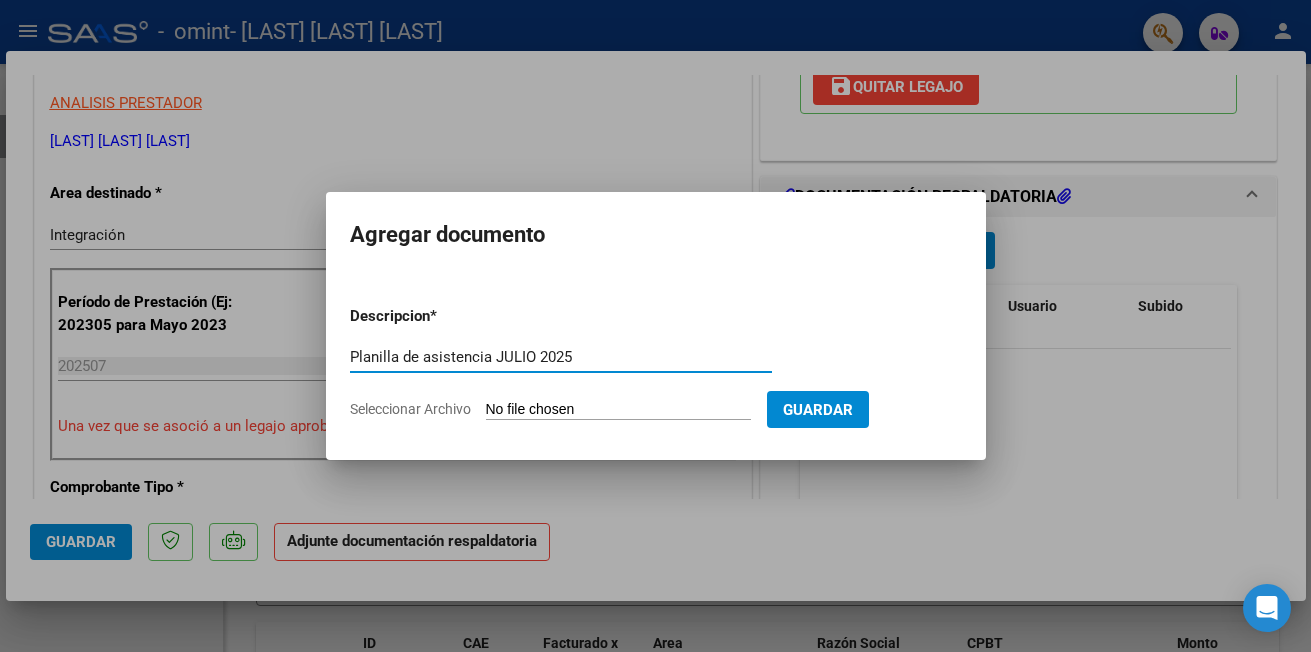 type on "Planilla de asistencia JULIO 2025" 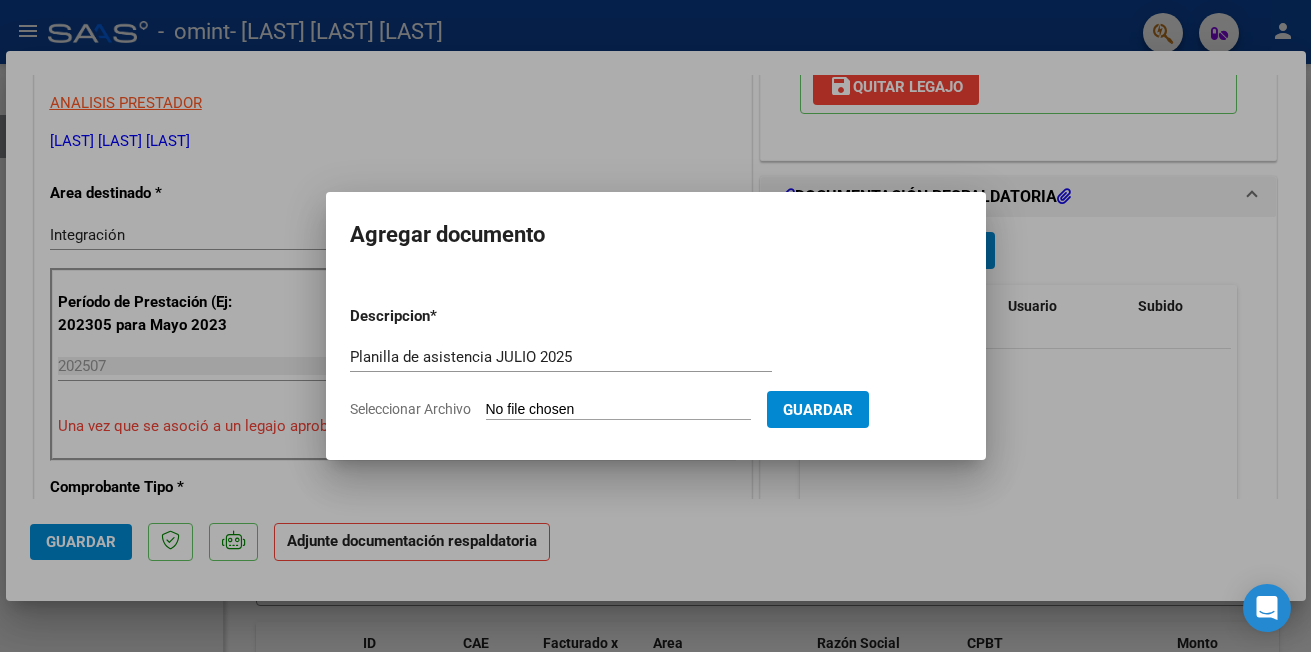 click on "Seleccionar Archivo" at bounding box center [618, 410] 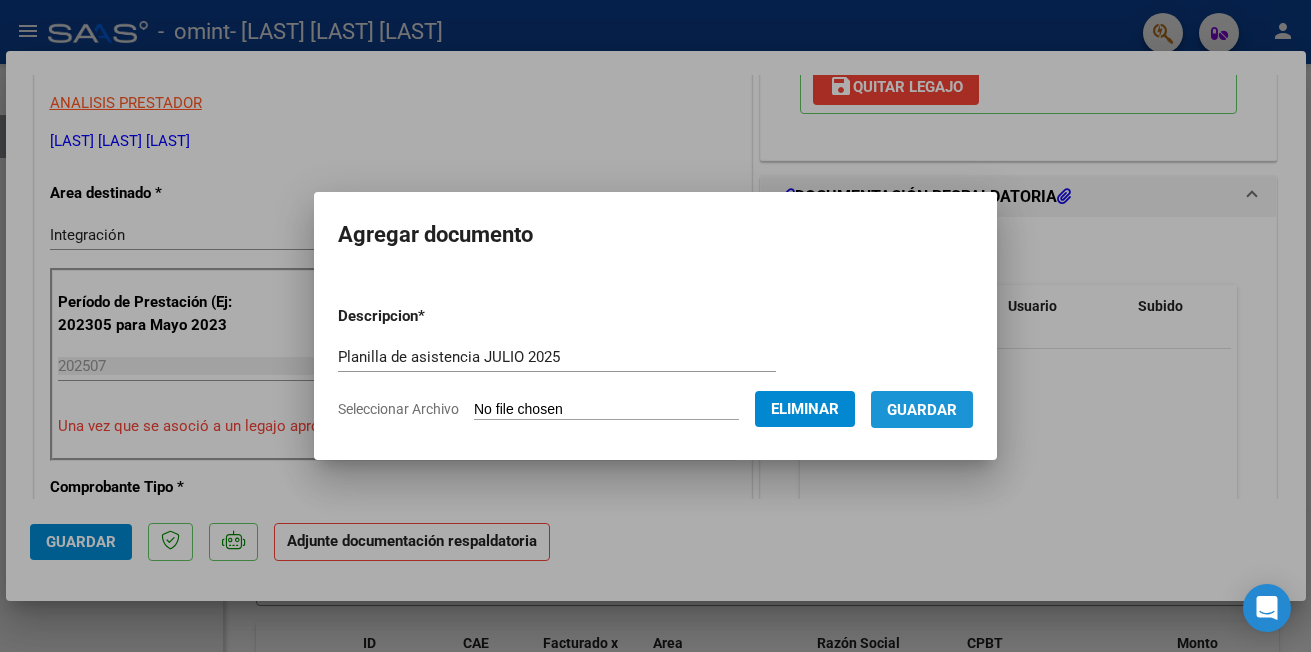 click on "Guardar" at bounding box center (922, 410) 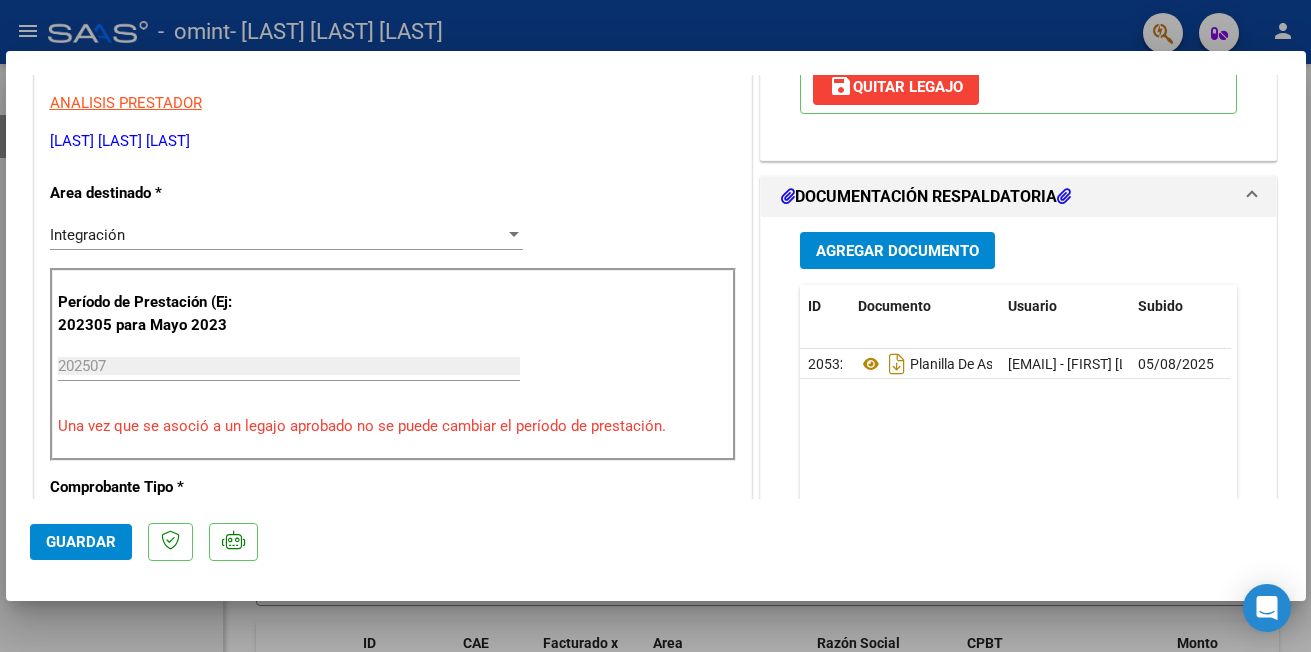 scroll, scrollTop: 944, scrollLeft: 0, axis: vertical 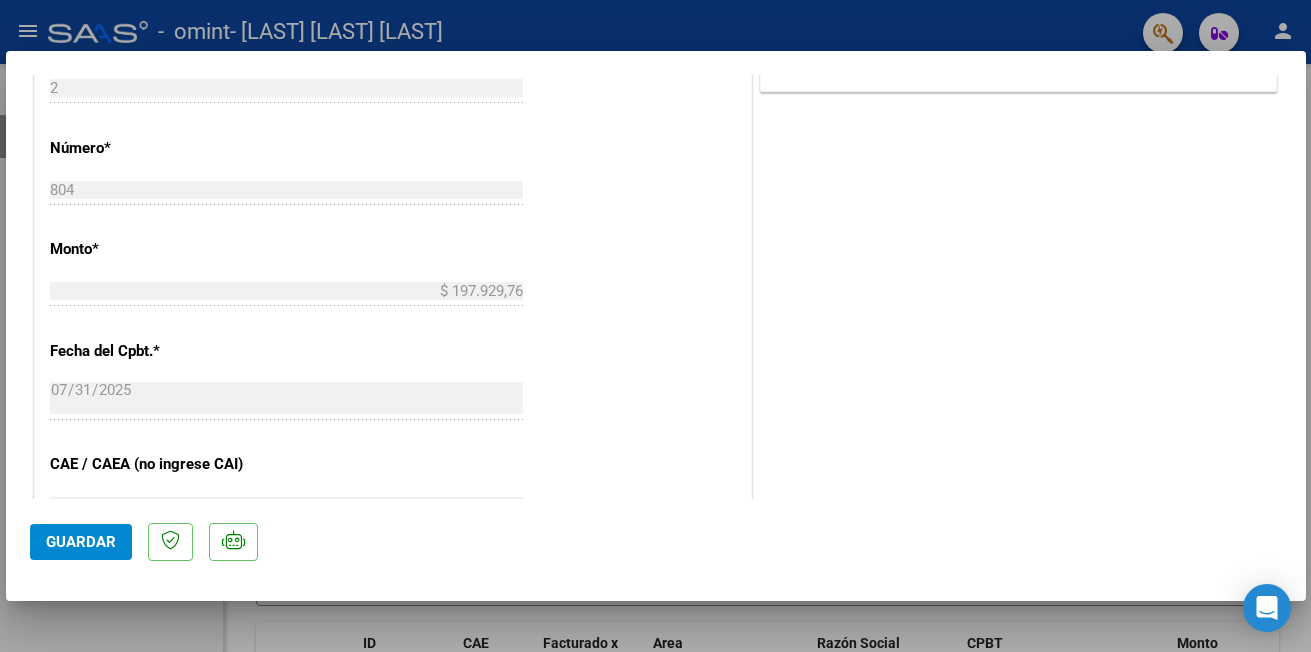 click on "Guardar" 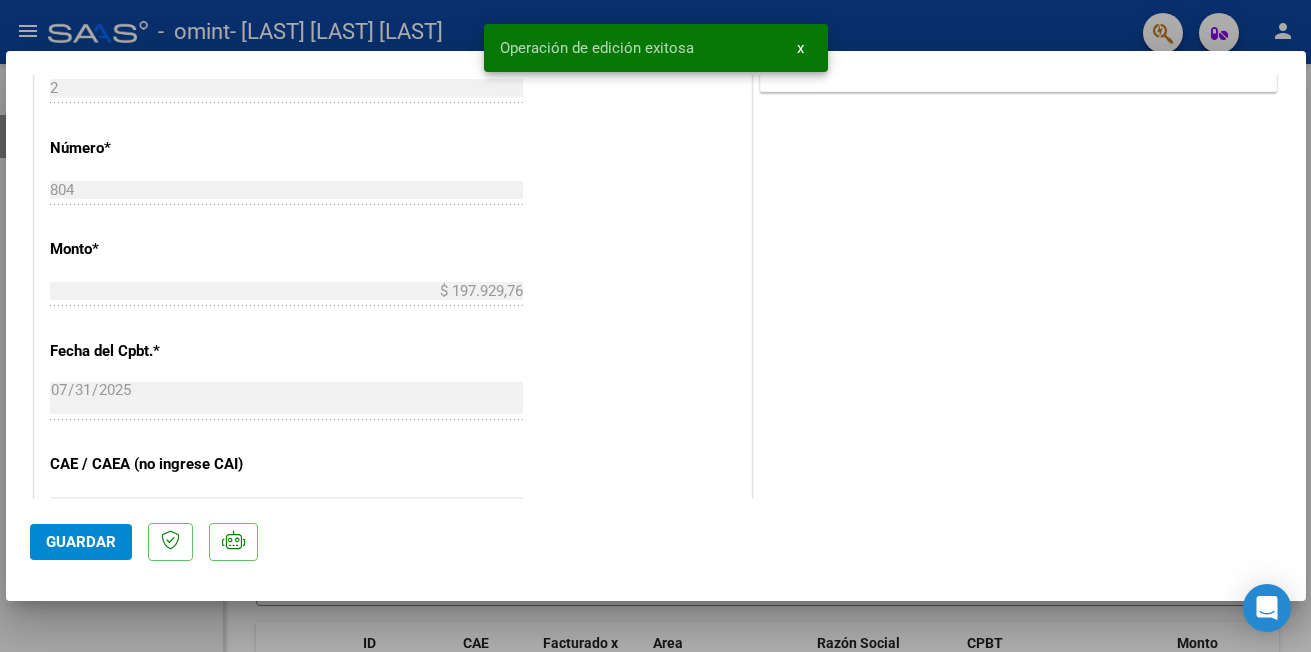 scroll, scrollTop: 1366, scrollLeft: 0, axis: vertical 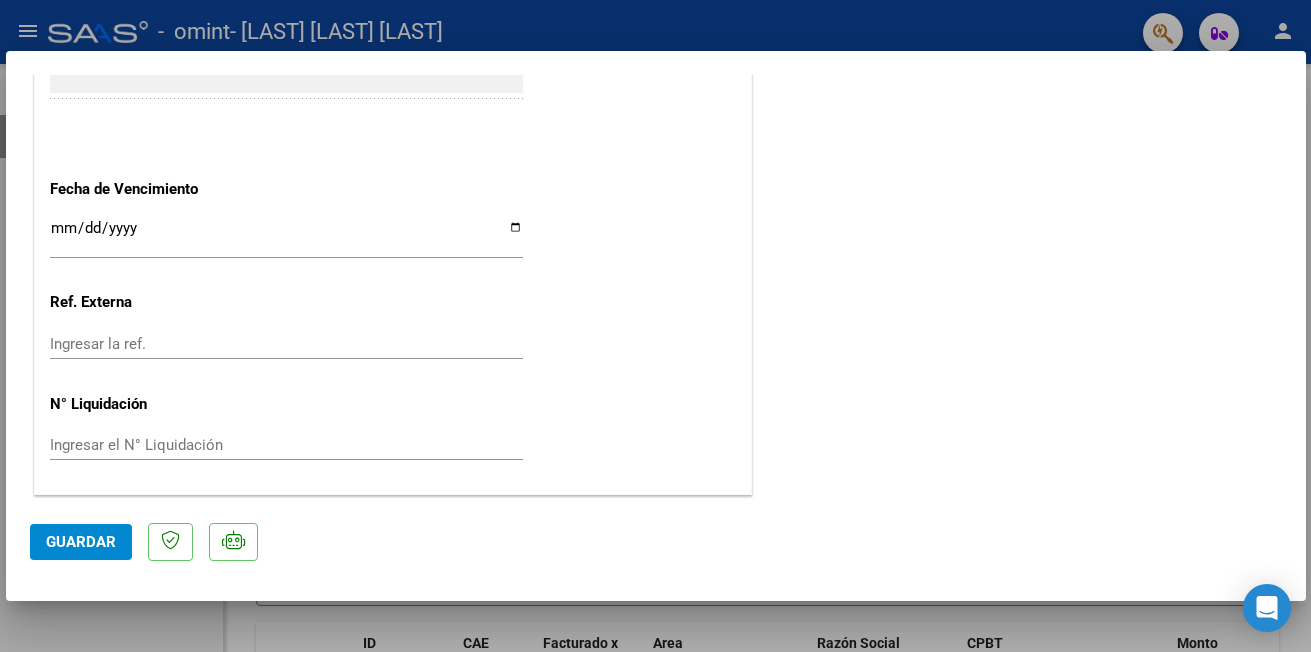 click on "Ingresar la fecha" at bounding box center [286, 236] 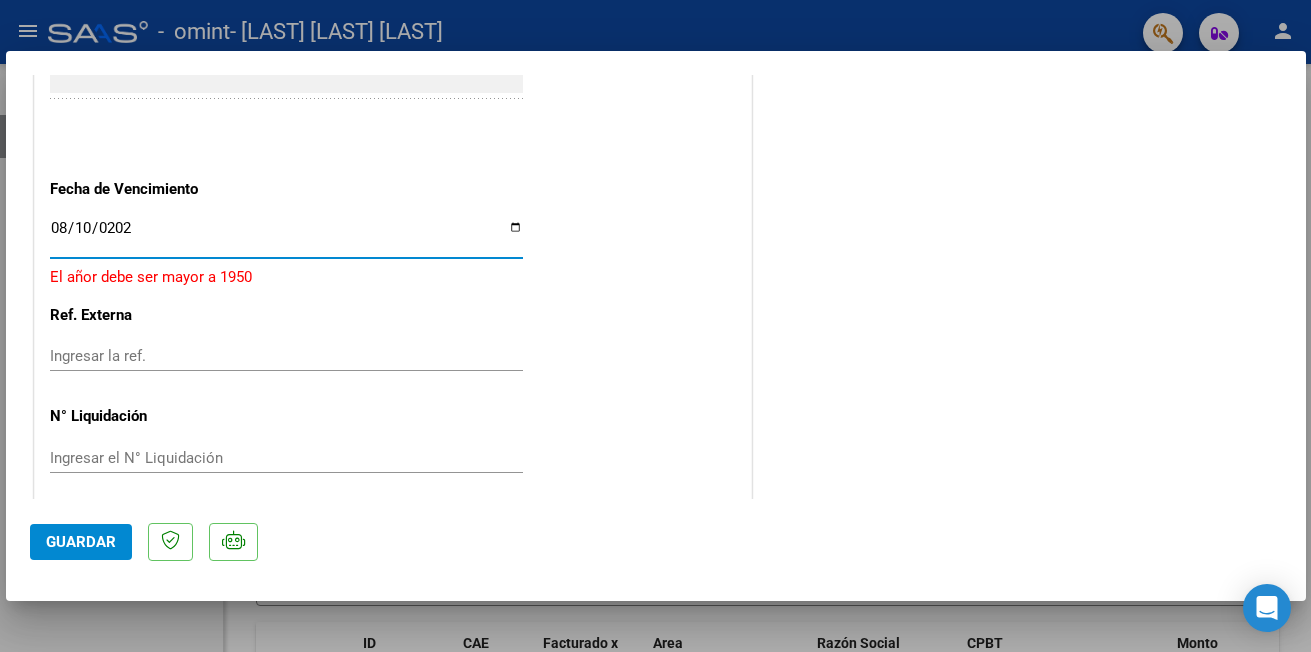 type on "2025-08-10" 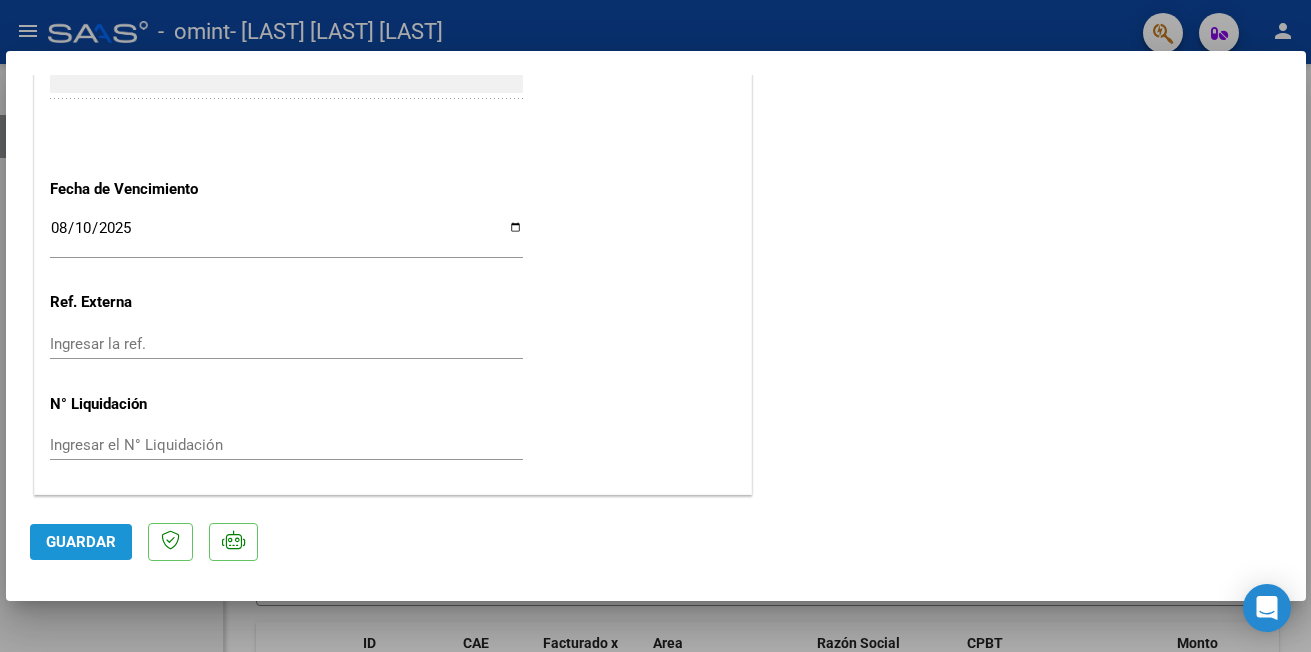 click on "Guardar" 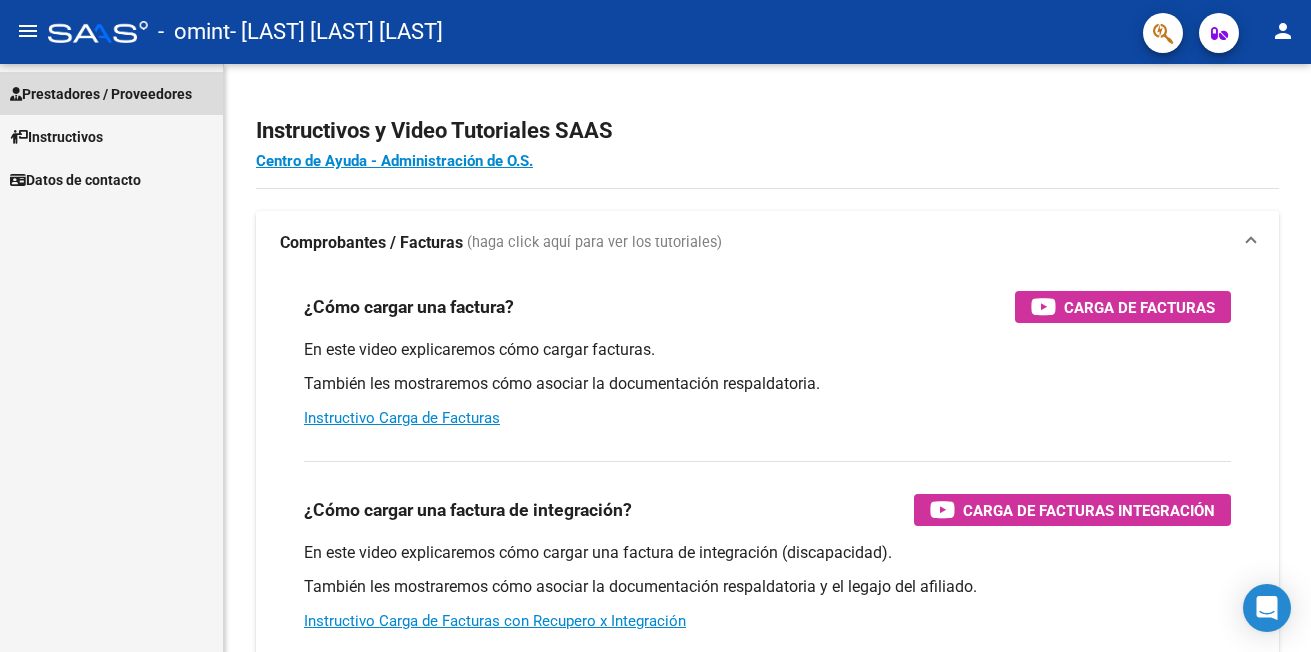 click on "Prestadores / Proveedores" at bounding box center (101, 94) 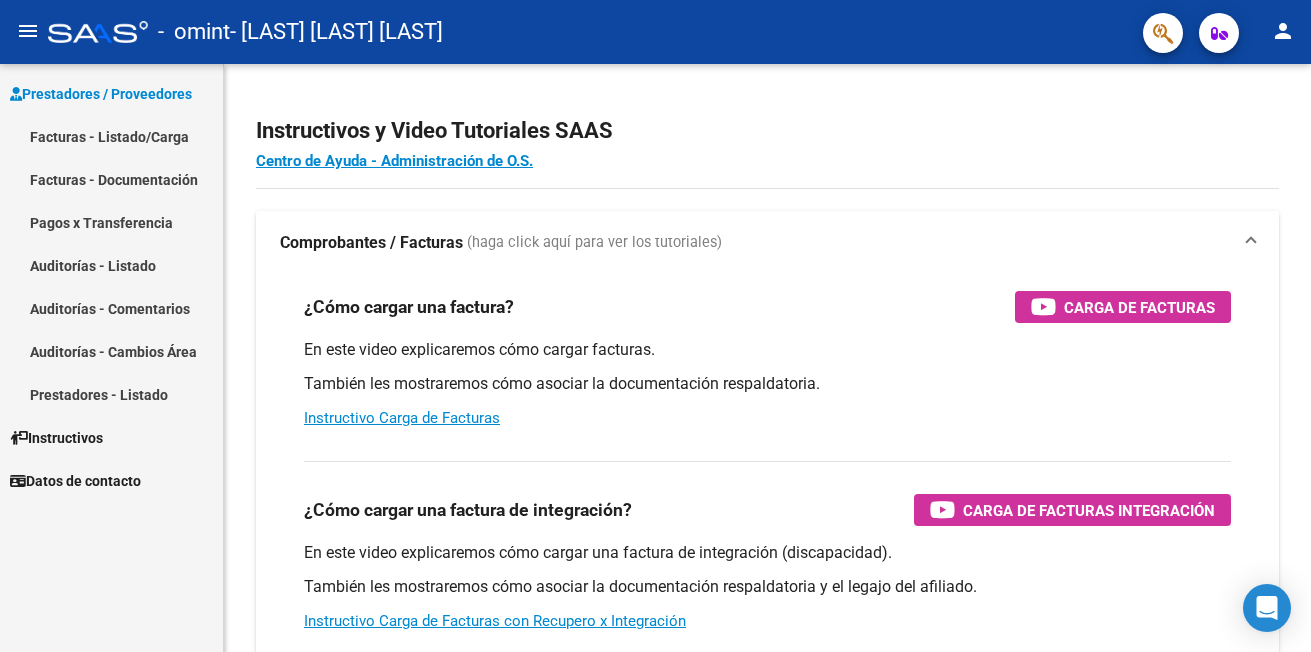 click on "Facturas - Listado/Carga" at bounding box center (111, 136) 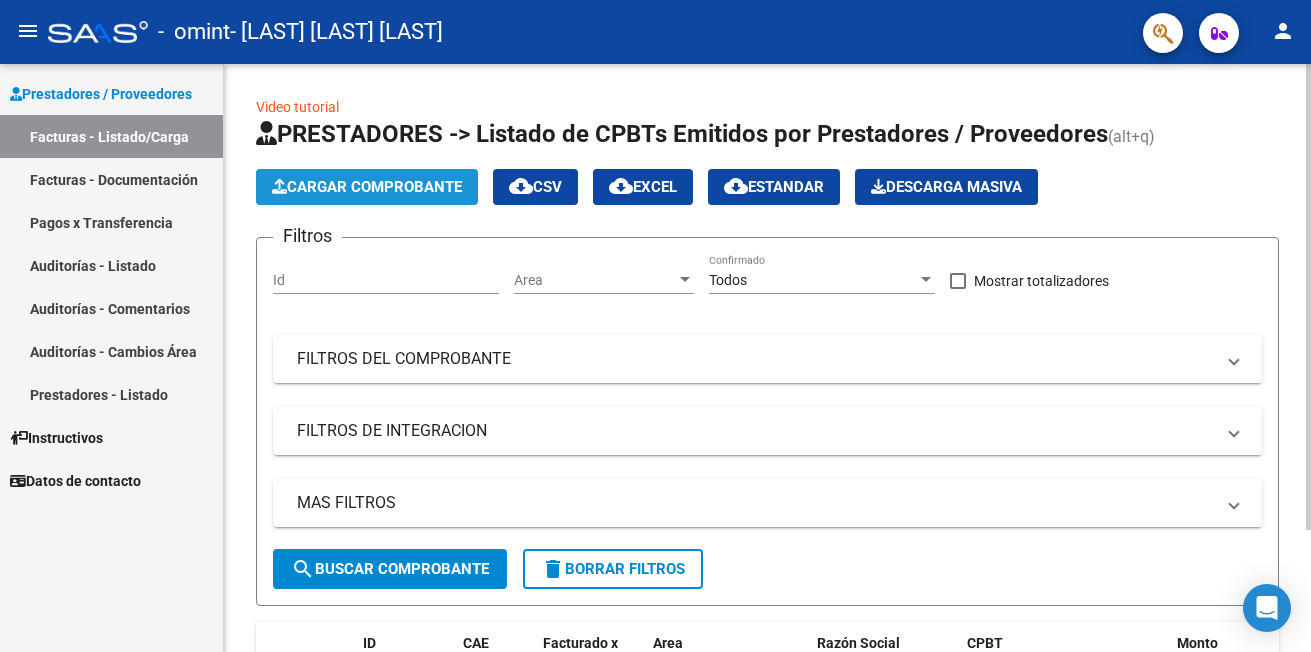 click on "Cargar Comprobante" 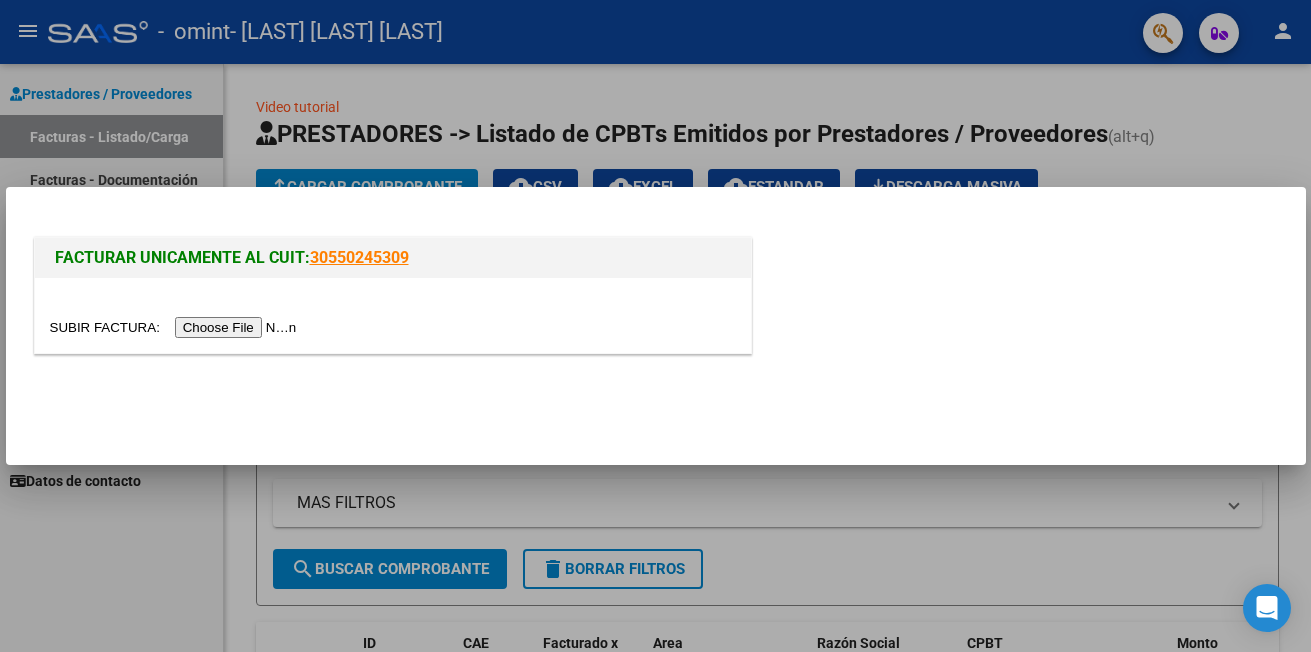 click at bounding box center [176, 327] 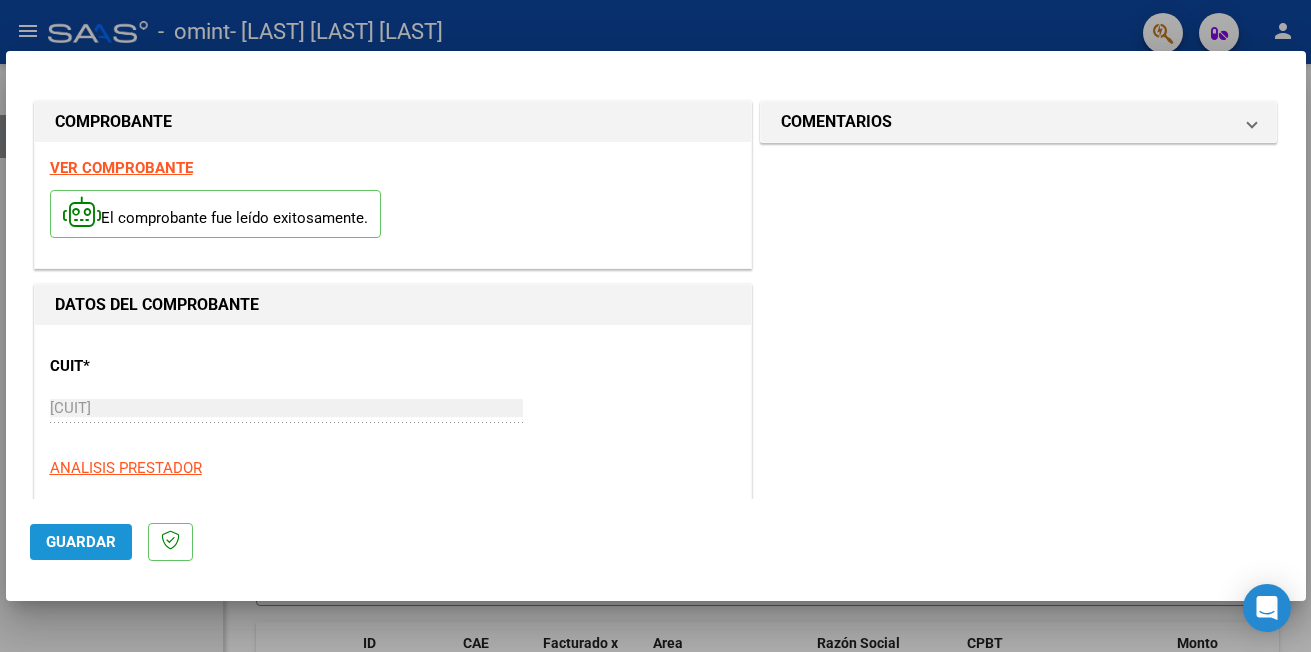 click on "Guardar" 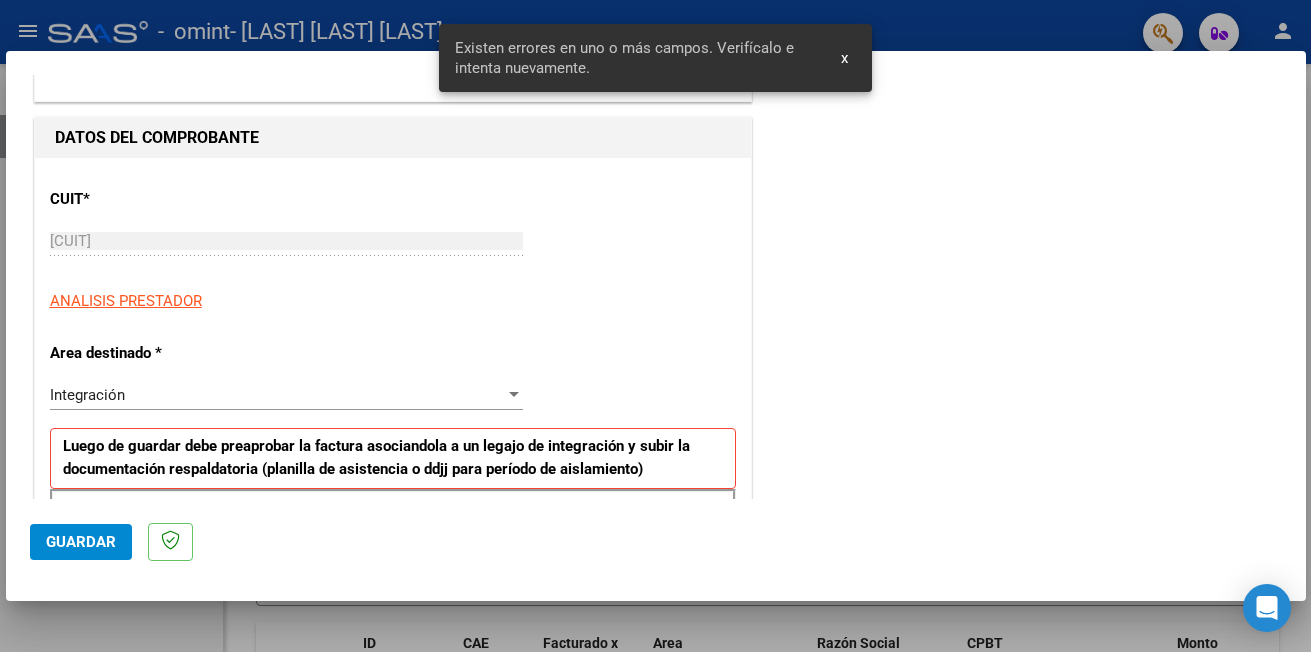 scroll, scrollTop: 447, scrollLeft: 0, axis: vertical 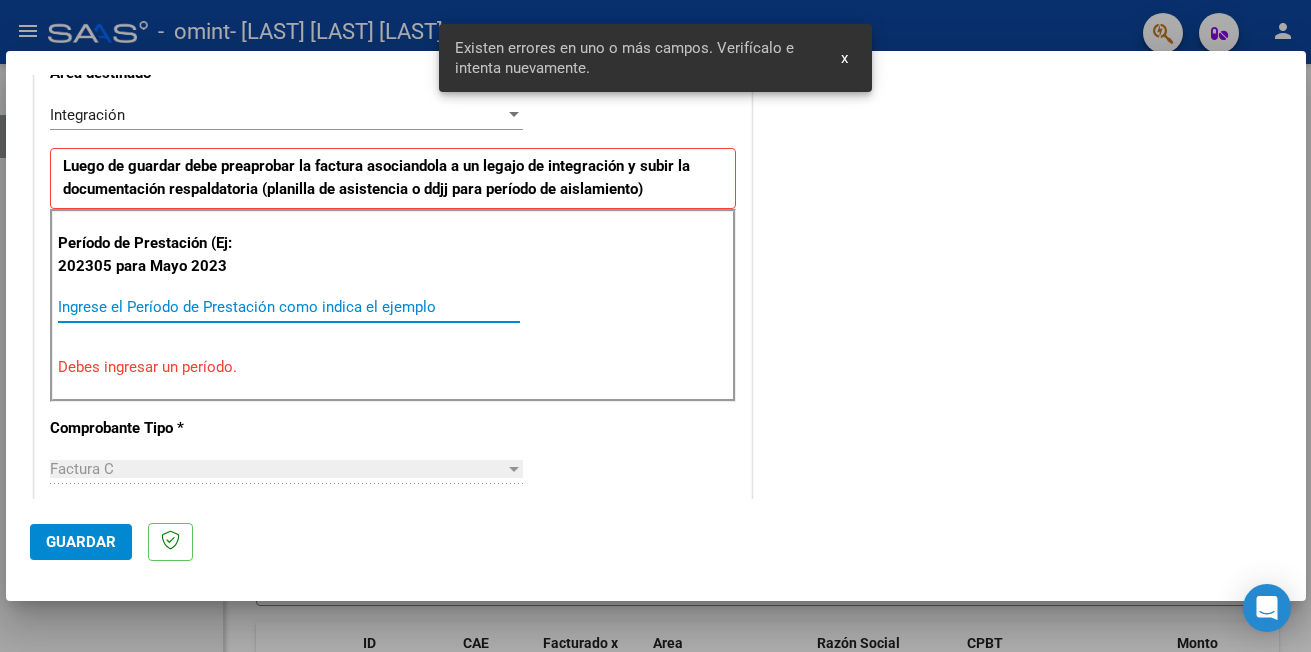 click on "Ingrese el Período de Prestación como indica el ejemplo" at bounding box center (289, 307) 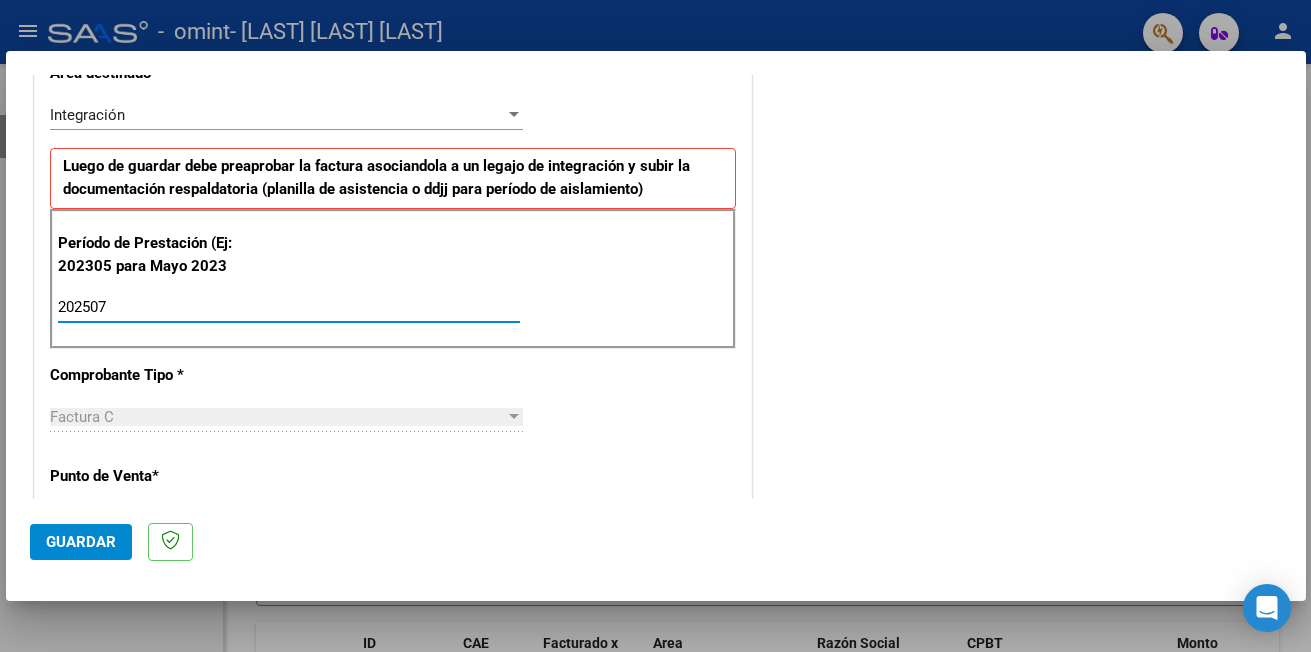 type on "202507" 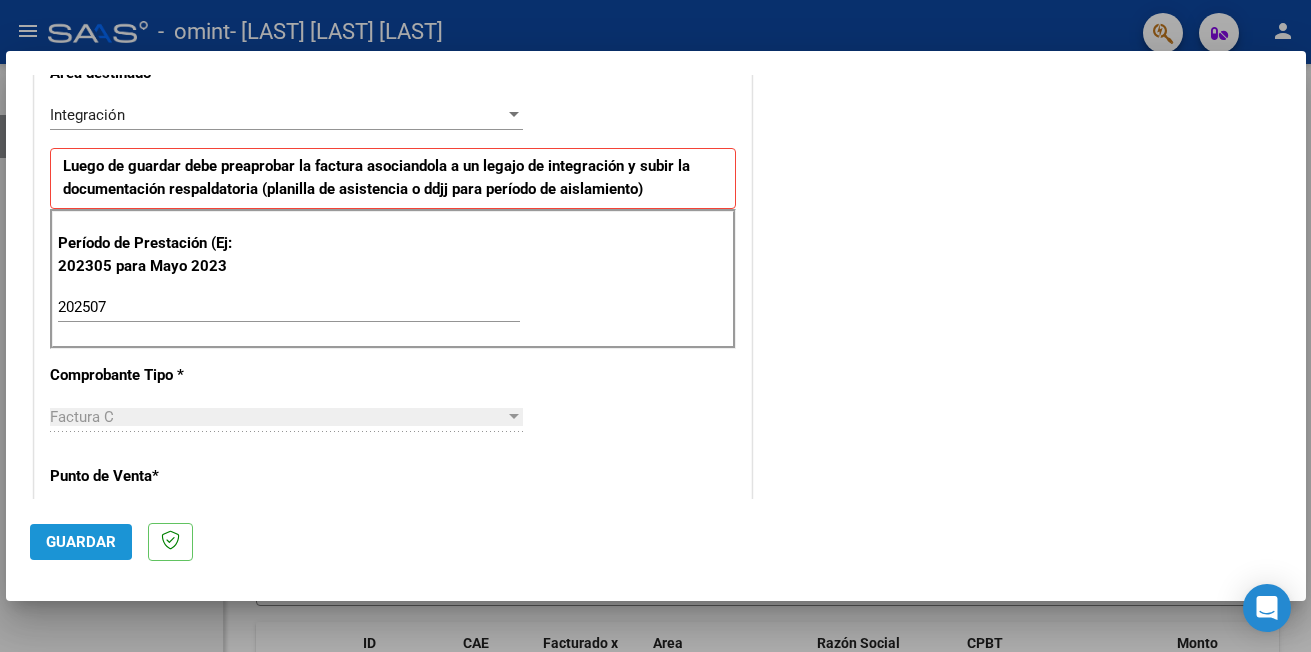 click on "Guardar" 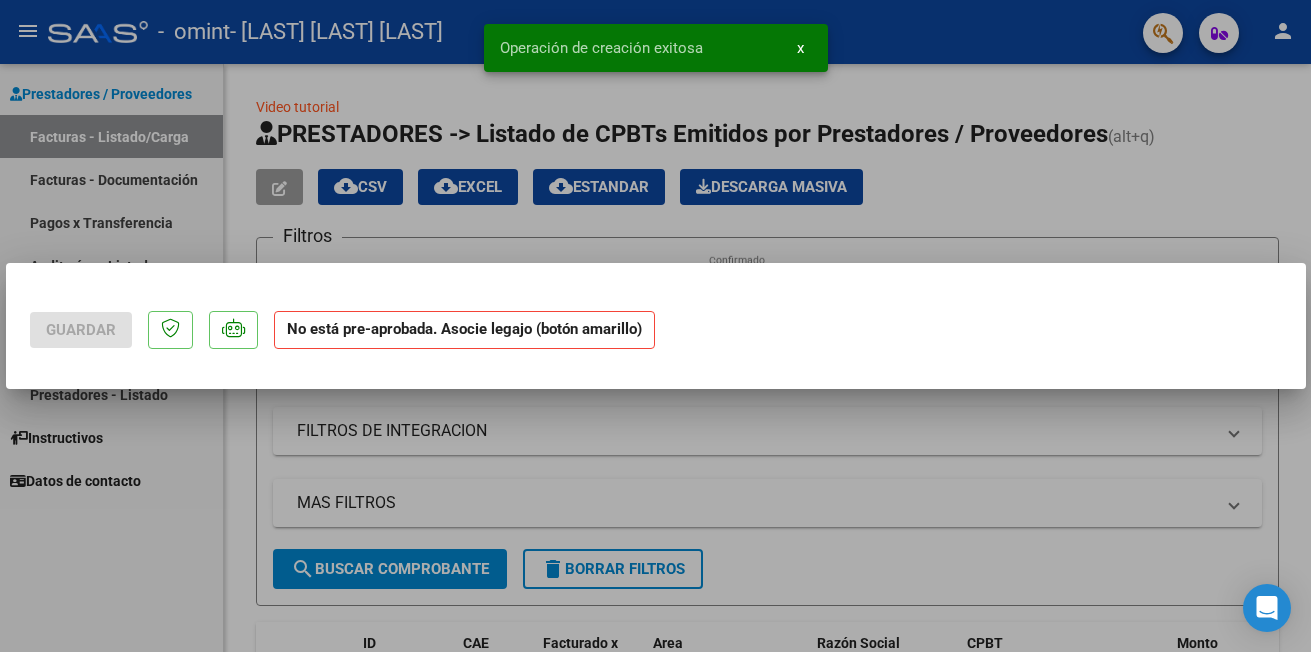 scroll, scrollTop: 0, scrollLeft: 0, axis: both 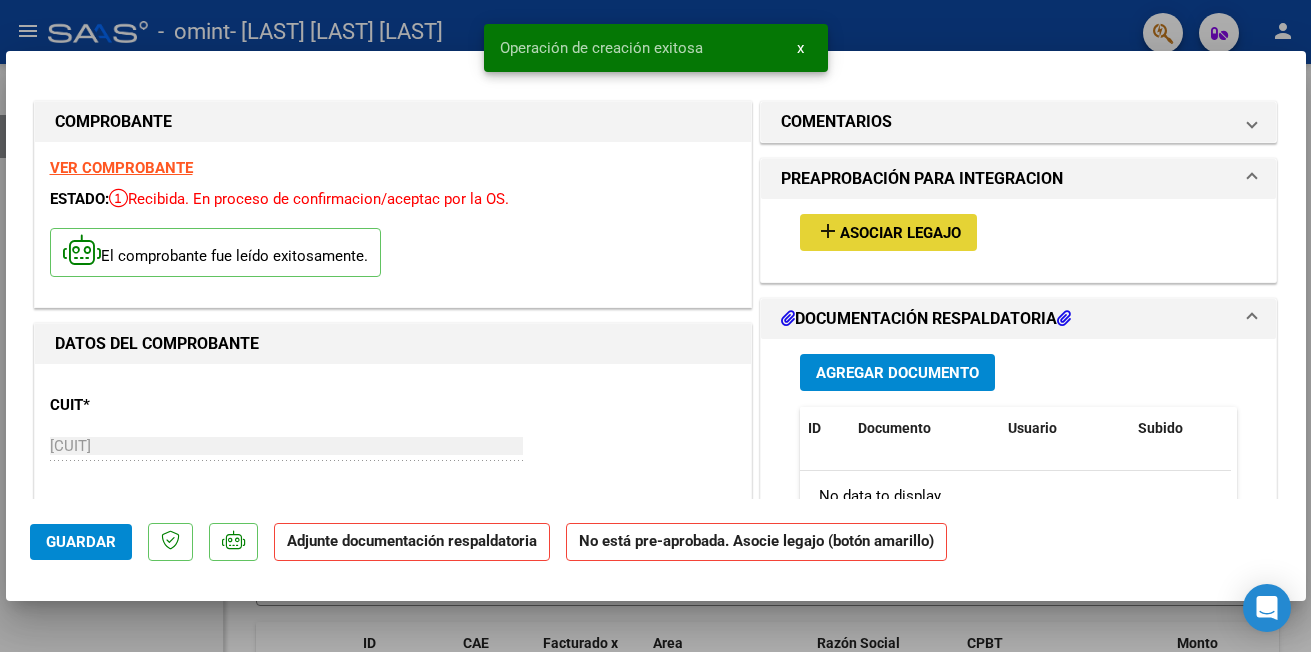 click on "Asociar Legajo" at bounding box center (900, 233) 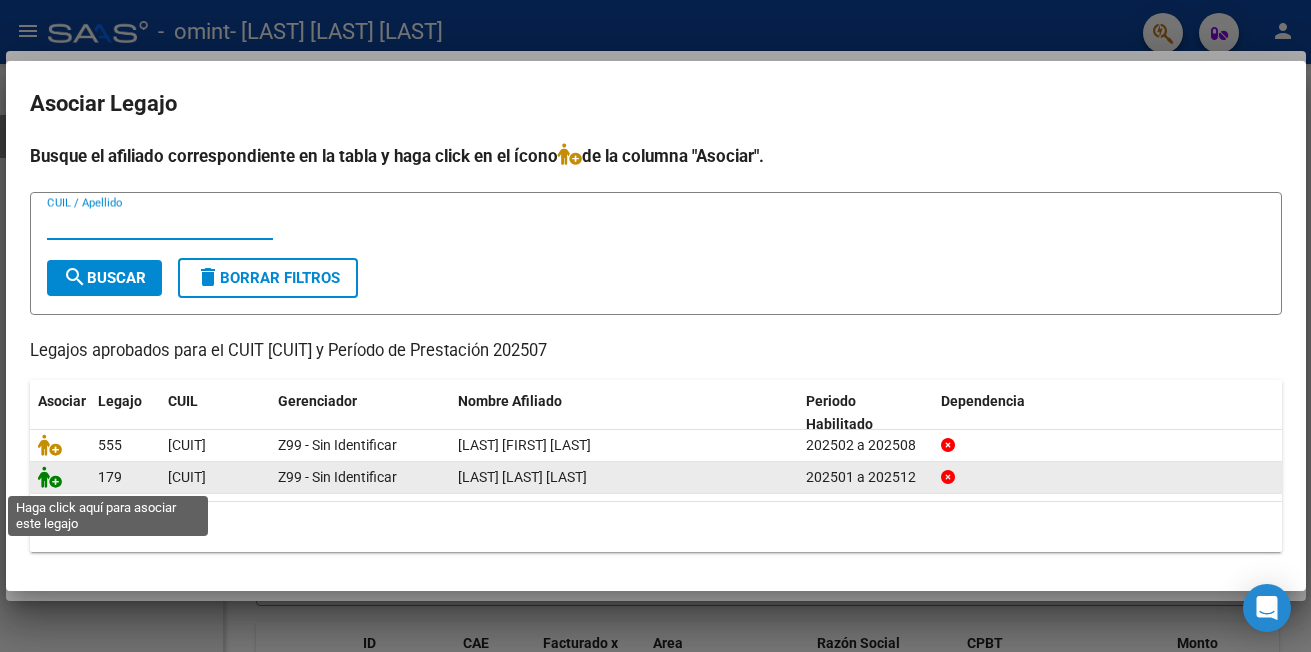 click 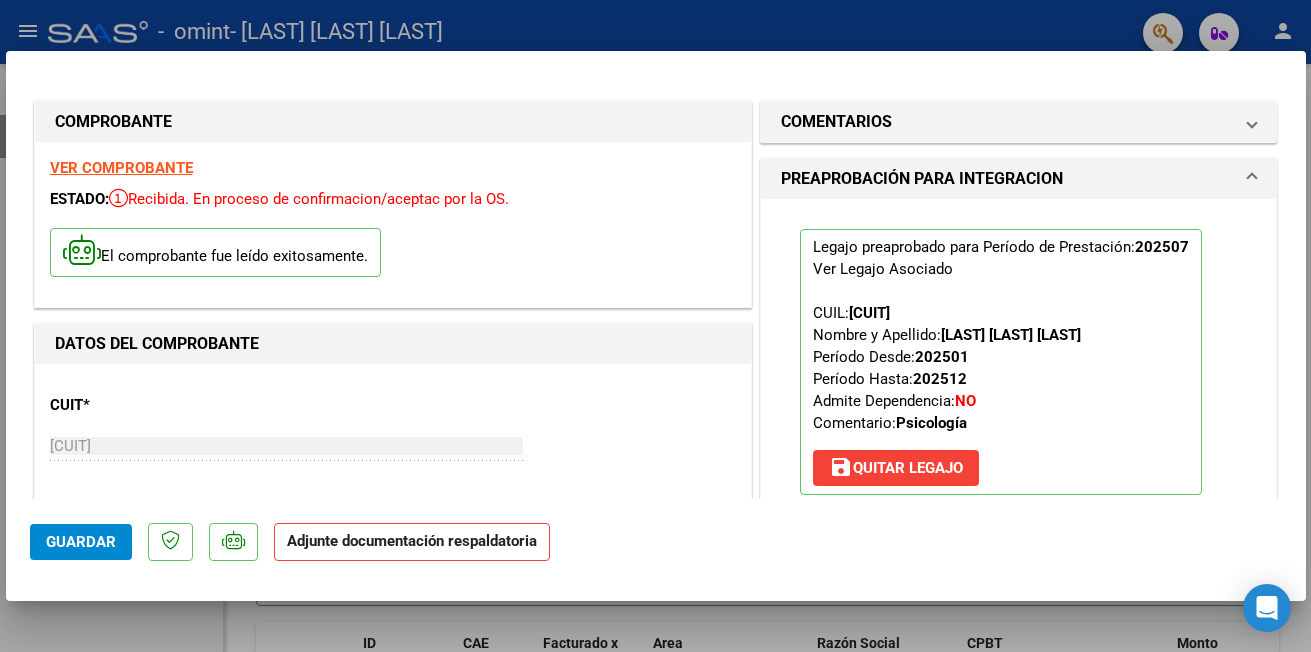 scroll, scrollTop: 375, scrollLeft: 0, axis: vertical 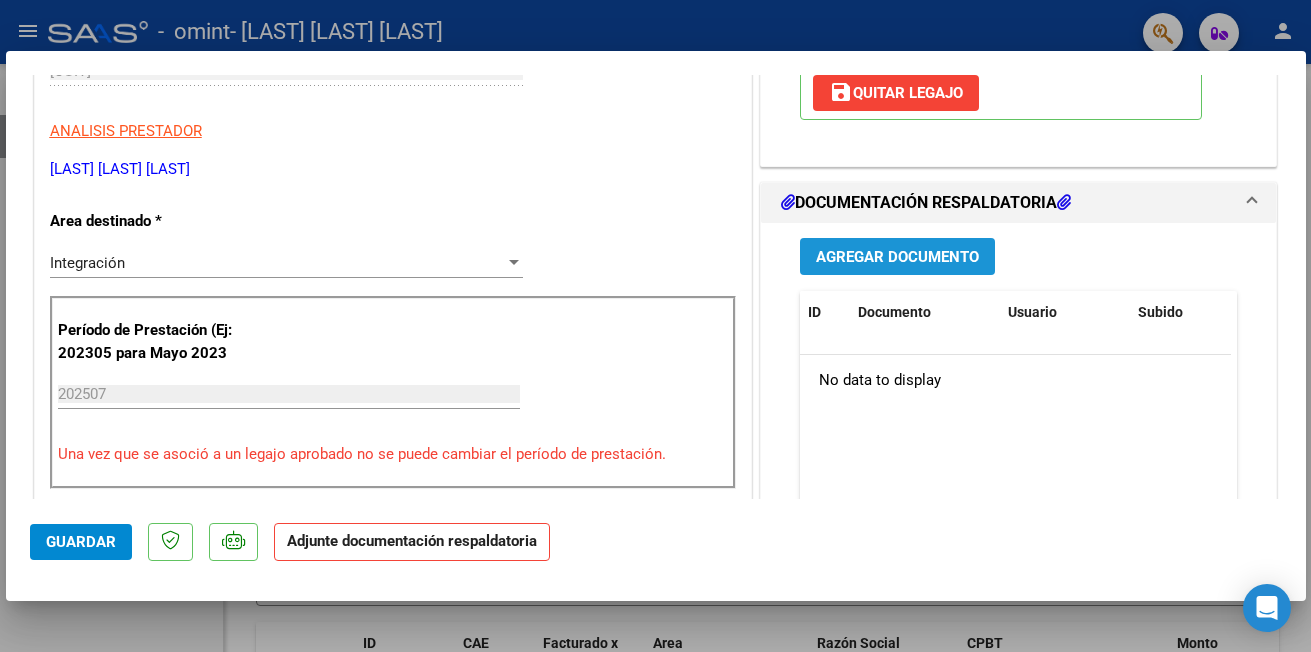 click on "Agregar Documento" at bounding box center [897, 257] 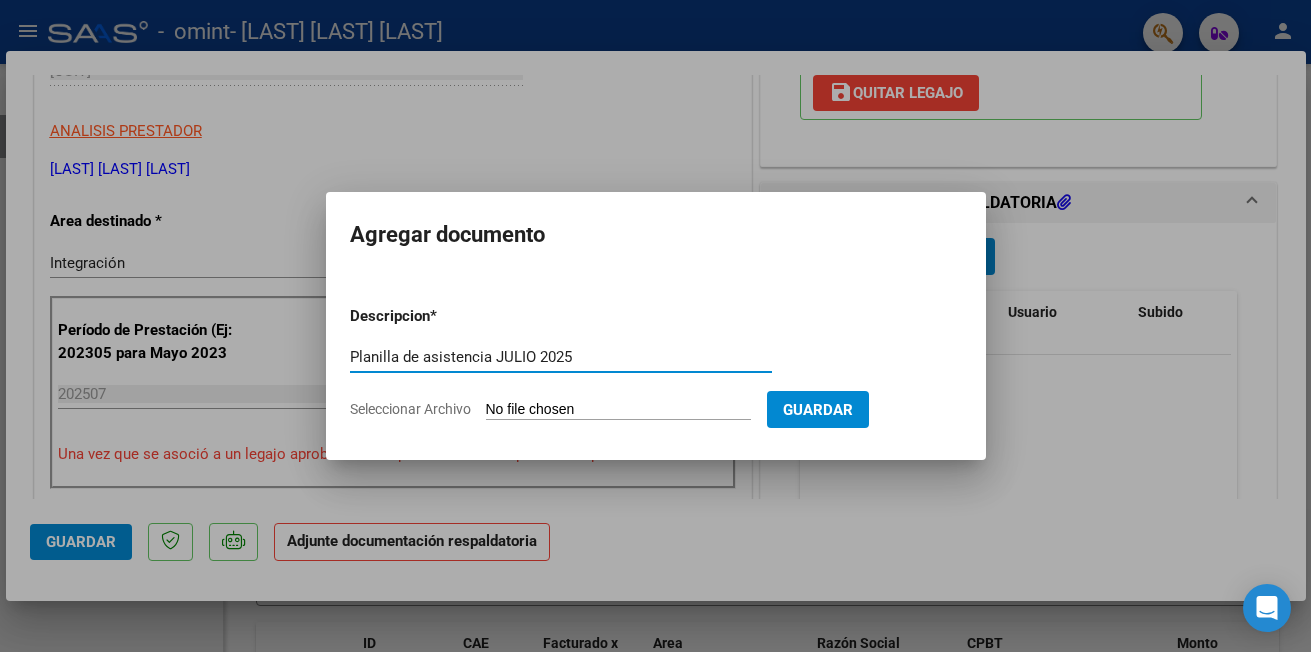 type on "Planilla de asistencia JULIO 2025" 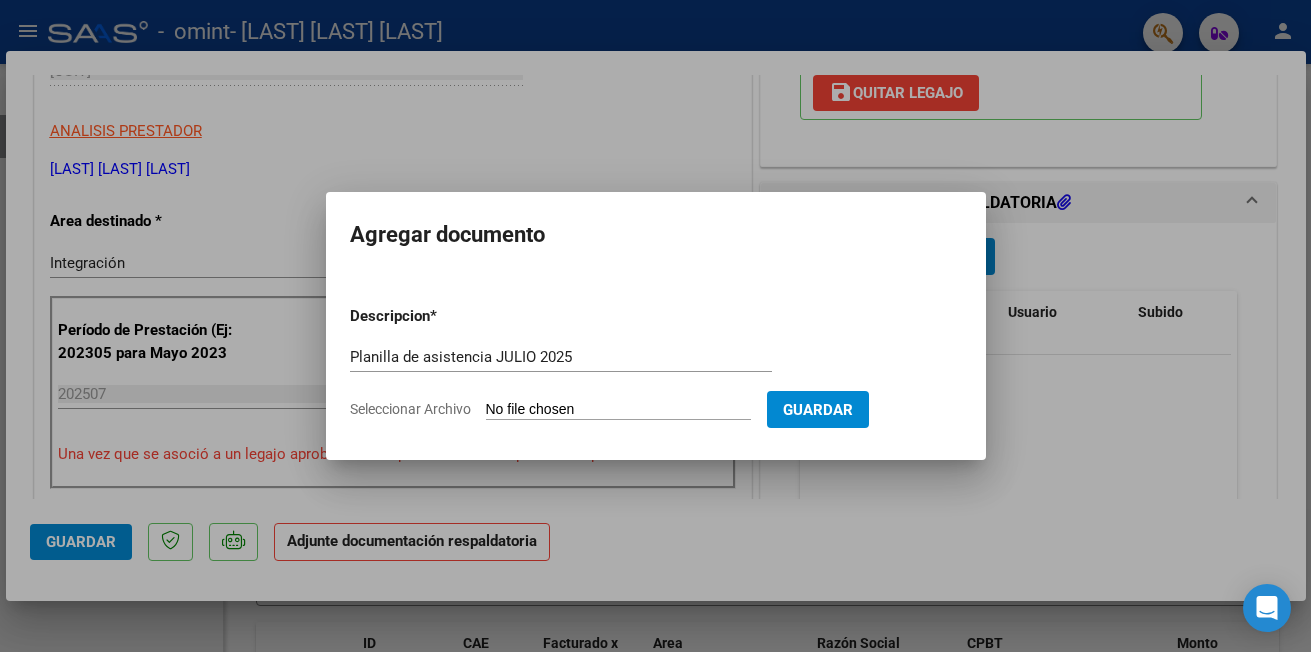 click on "Seleccionar Archivo" at bounding box center [618, 410] 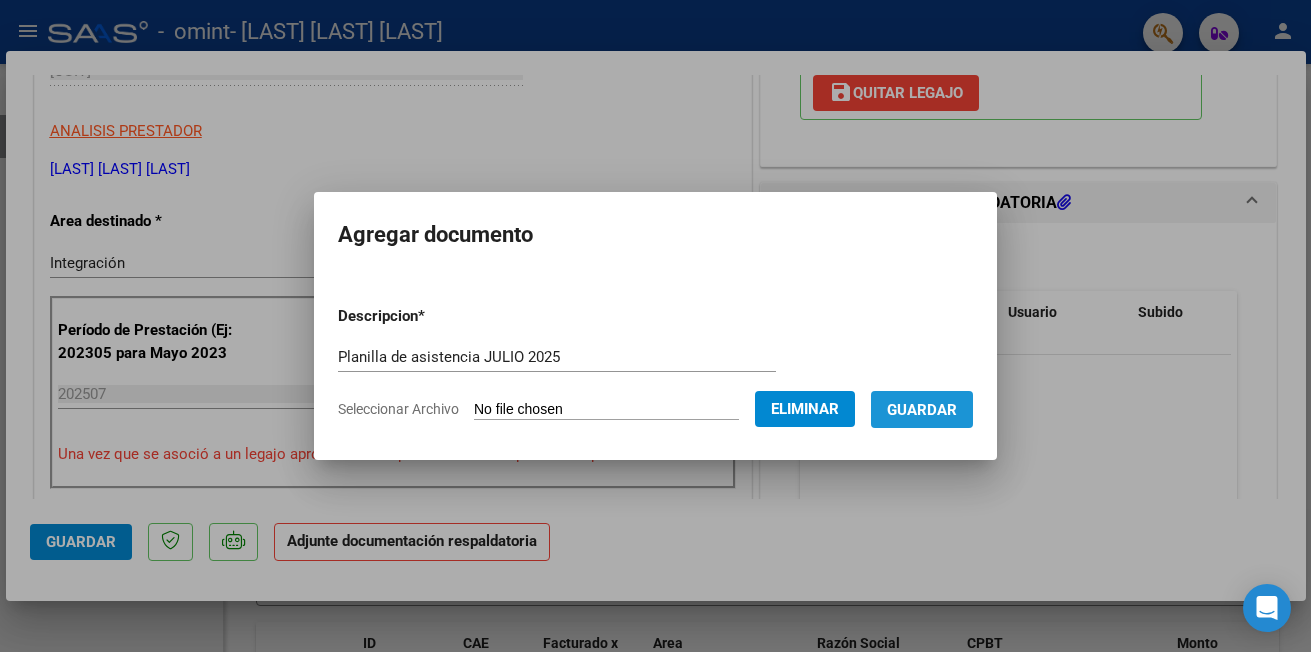 click on "Guardar" at bounding box center (922, 410) 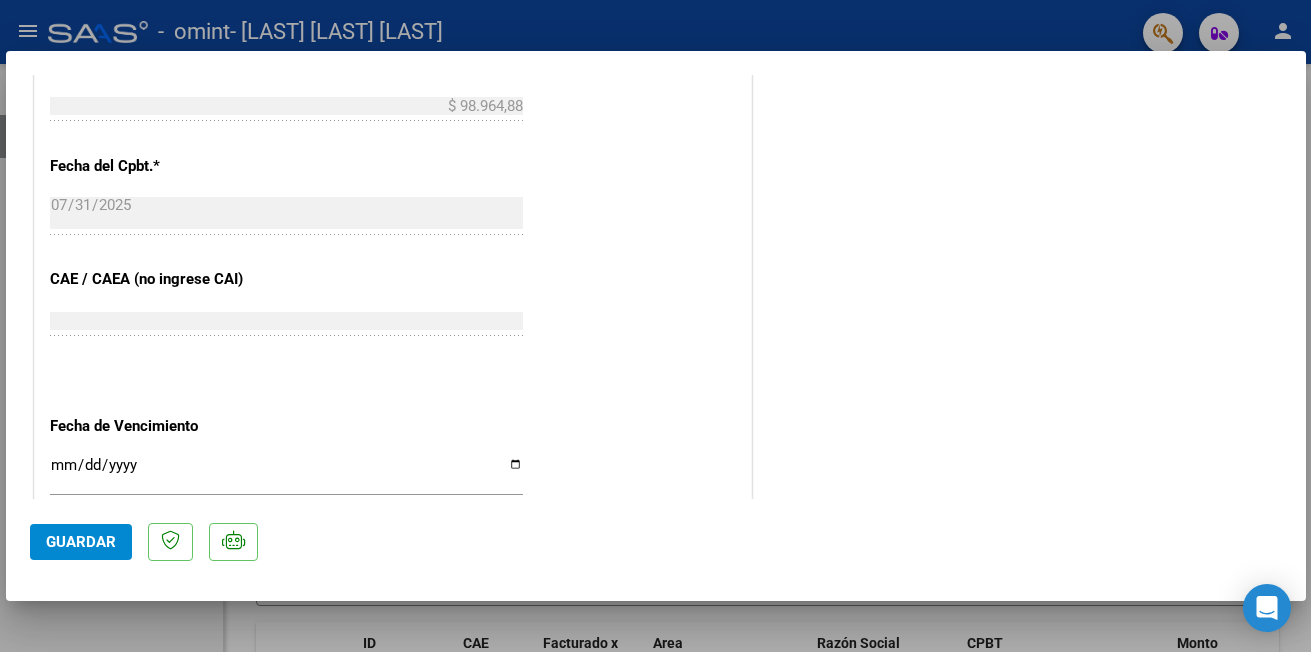 scroll, scrollTop: 1366, scrollLeft: 0, axis: vertical 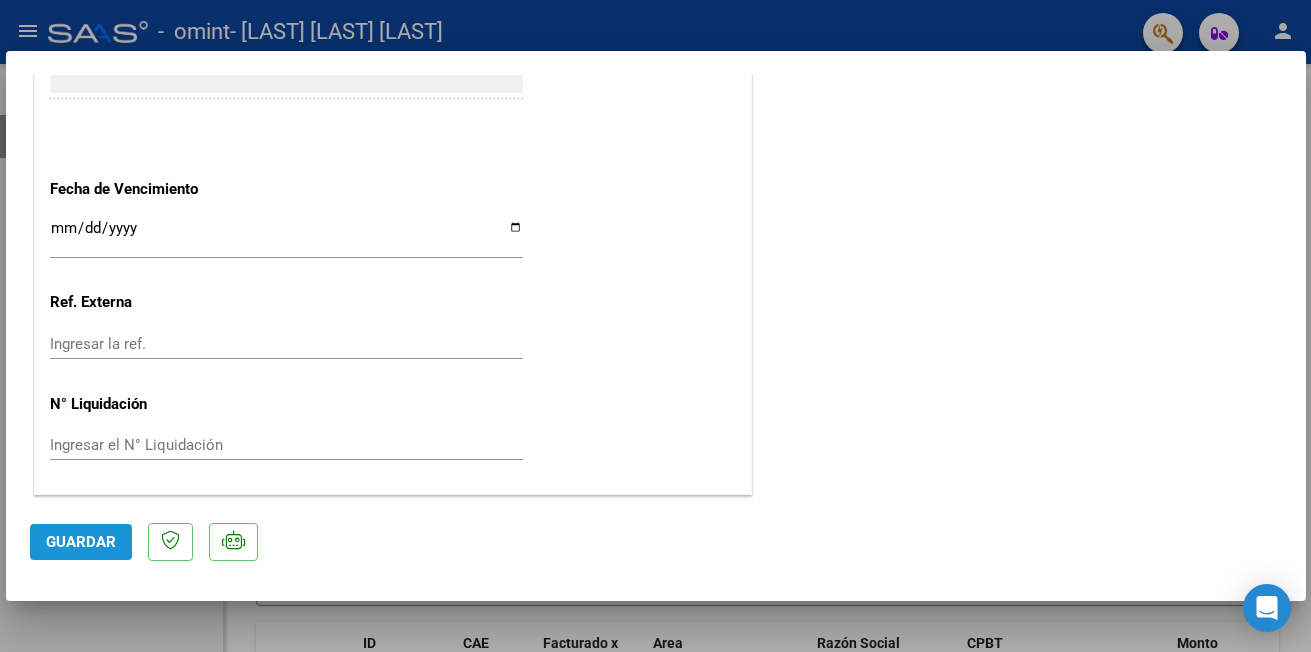 click on "Guardar" 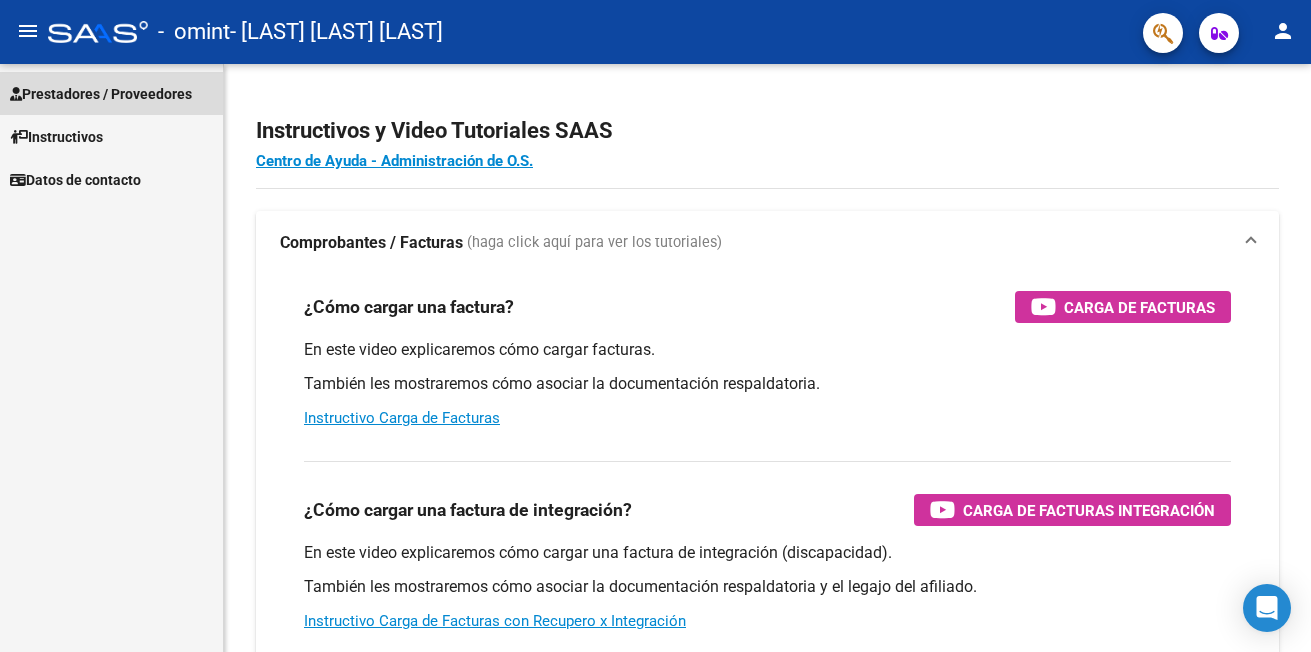 click on "Prestadores / Proveedores" at bounding box center (101, 94) 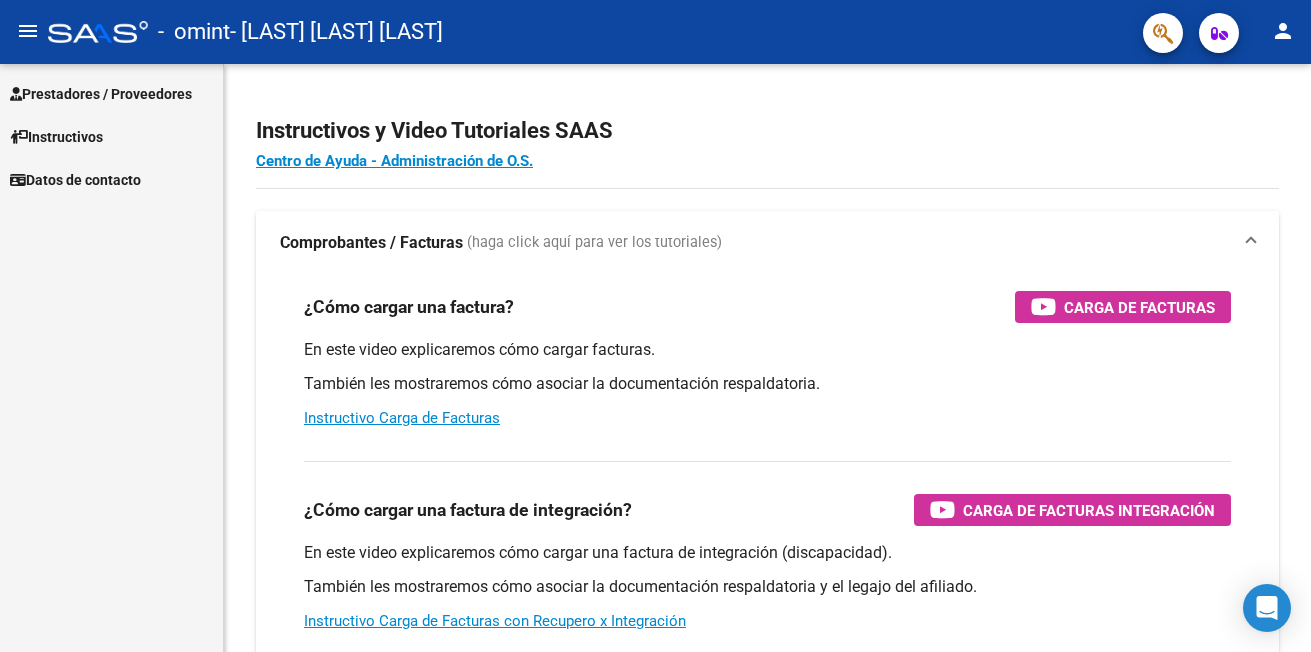 click on "Prestadores / Proveedores" at bounding box center (101, 94) 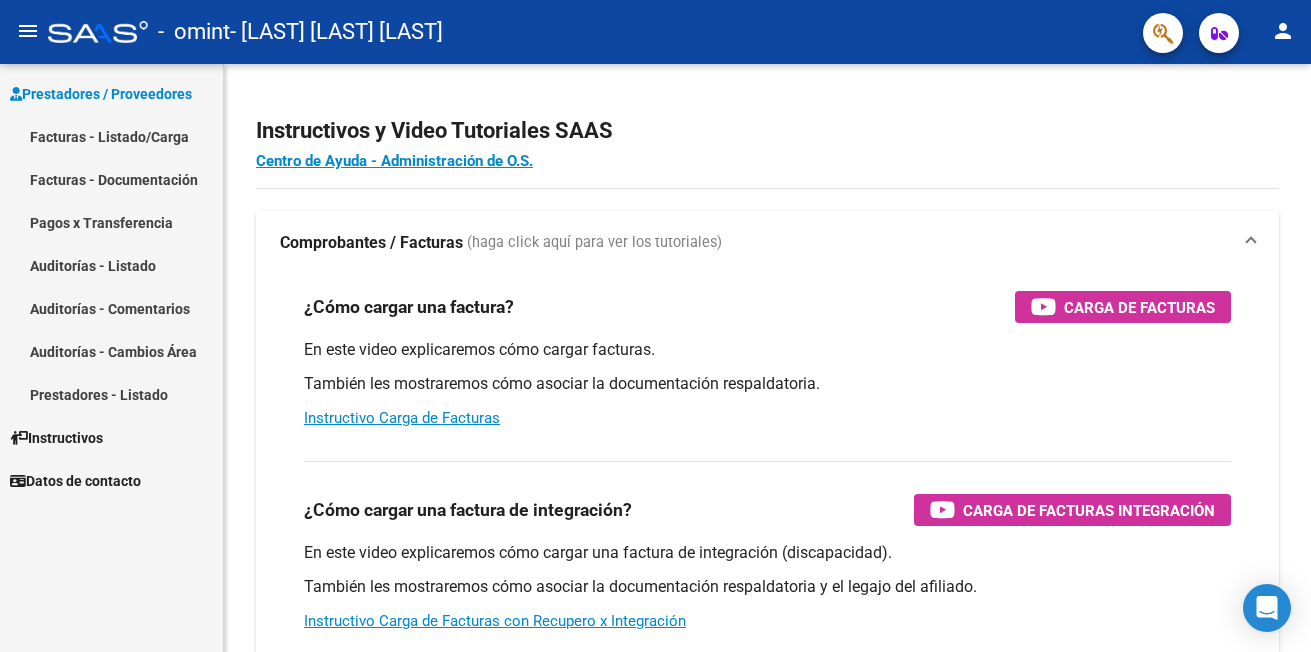 click on "Facturas - Listado/Carga" at bounding box center (111, 136) 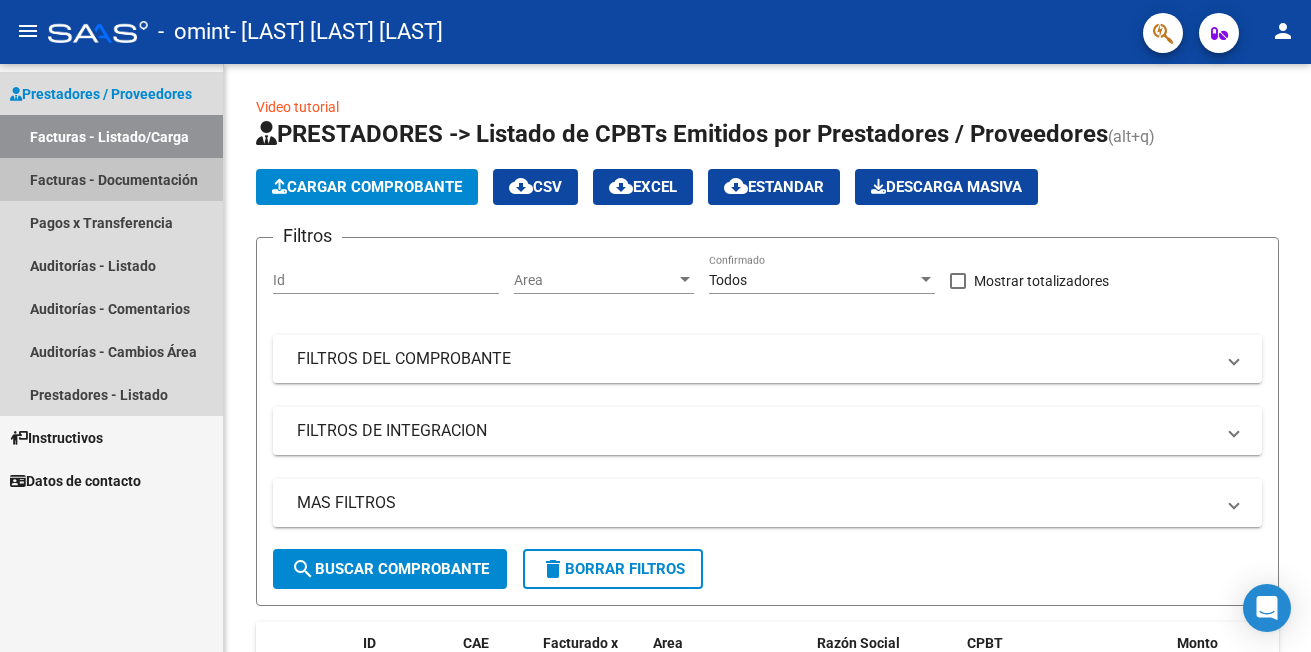 click on "Facturas - Documentación" at bounding box center [111, 179] 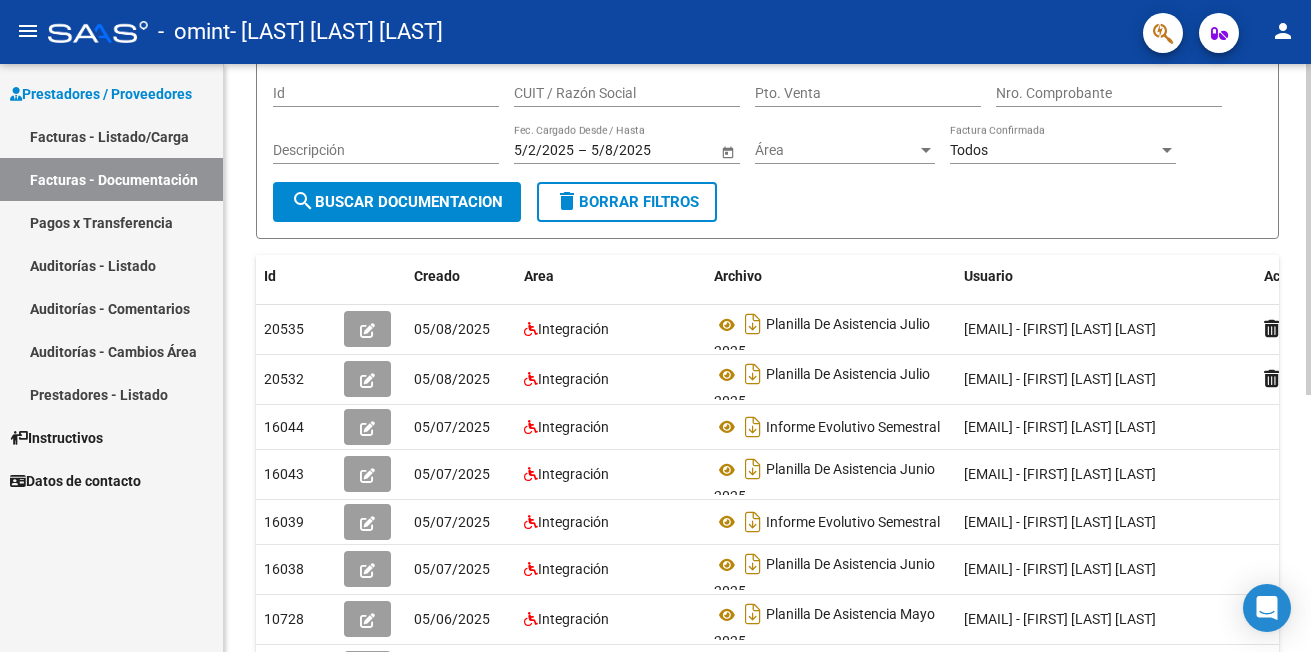 scroll, scrollTop: 0, scrollLeft: 0, axis: both 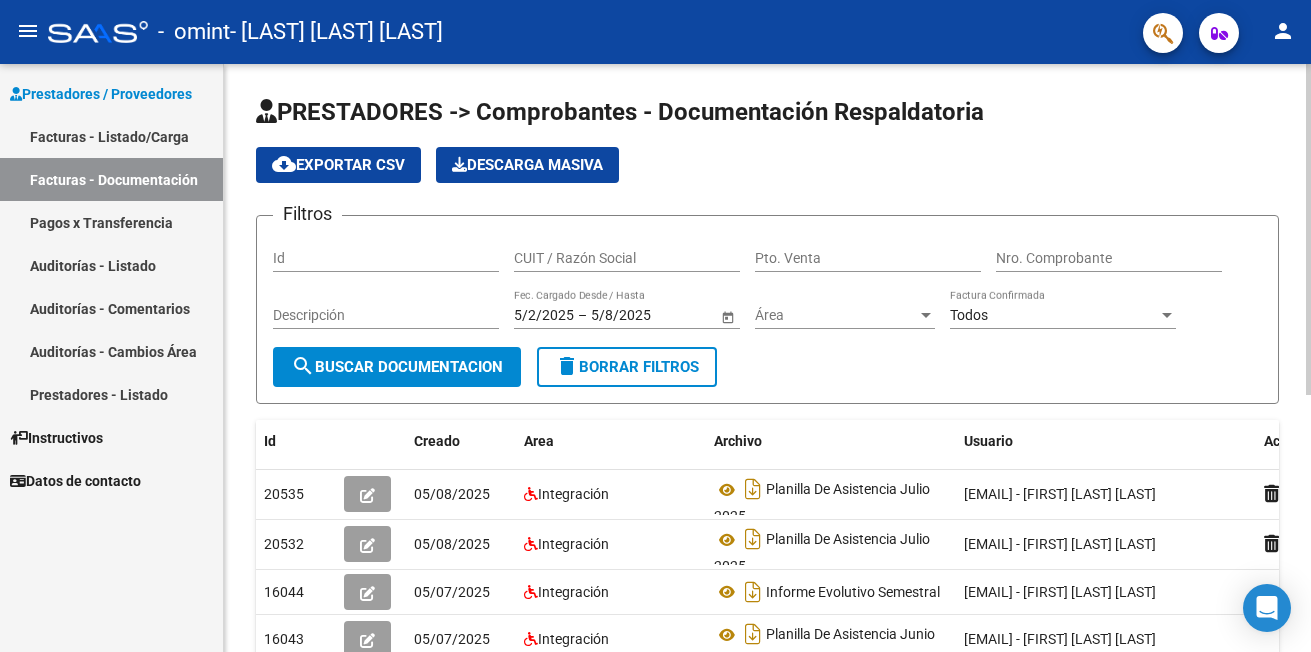 click on "PRESTADORES -> Comprobantes - Documentación Respaldatoria cloud_download  Exportar CSV   Descarga Masiva
Filtros Id CUIT / Razón Social Pto. Venta Nro. Comprobante Descripción 5/2/2025 5/2/2025 – 5/8/2025 5/8/2025 Fec. Cargado Desde / Hasta Área Área Todos Factura Confirmada search  Buscar Documentacion  delete  Borrar Filtros  Id Creado Area Archivo Usuario Acción 20535
05/08/2025 Integración Planilla De Asistencia Julio 2025  [EMAIL] -   [FIRST] [LAST] [LAST]   20532
05/08/2025 Integración Planilla De Asistencia Julio 2025  [EMAIL] -   [FIRST] [LAST] [LAST]   16044
05/07/2025 Integración Informe Evolutivo Semestral  [EMAIL] -   [FIRST] [LAST] [LAST]   16043
05/07/2025 Integración Planilla De Asistencia Junio 2025  [EMAIL] -   [FIRST] [LAST] [LAST]   16039
05/07/2025 Integración Informe Evolutivo Semestral  [EMAIL] -   [FIRST] [LAST] [LAST]   16038
05/07/2025 Integración 10728" 